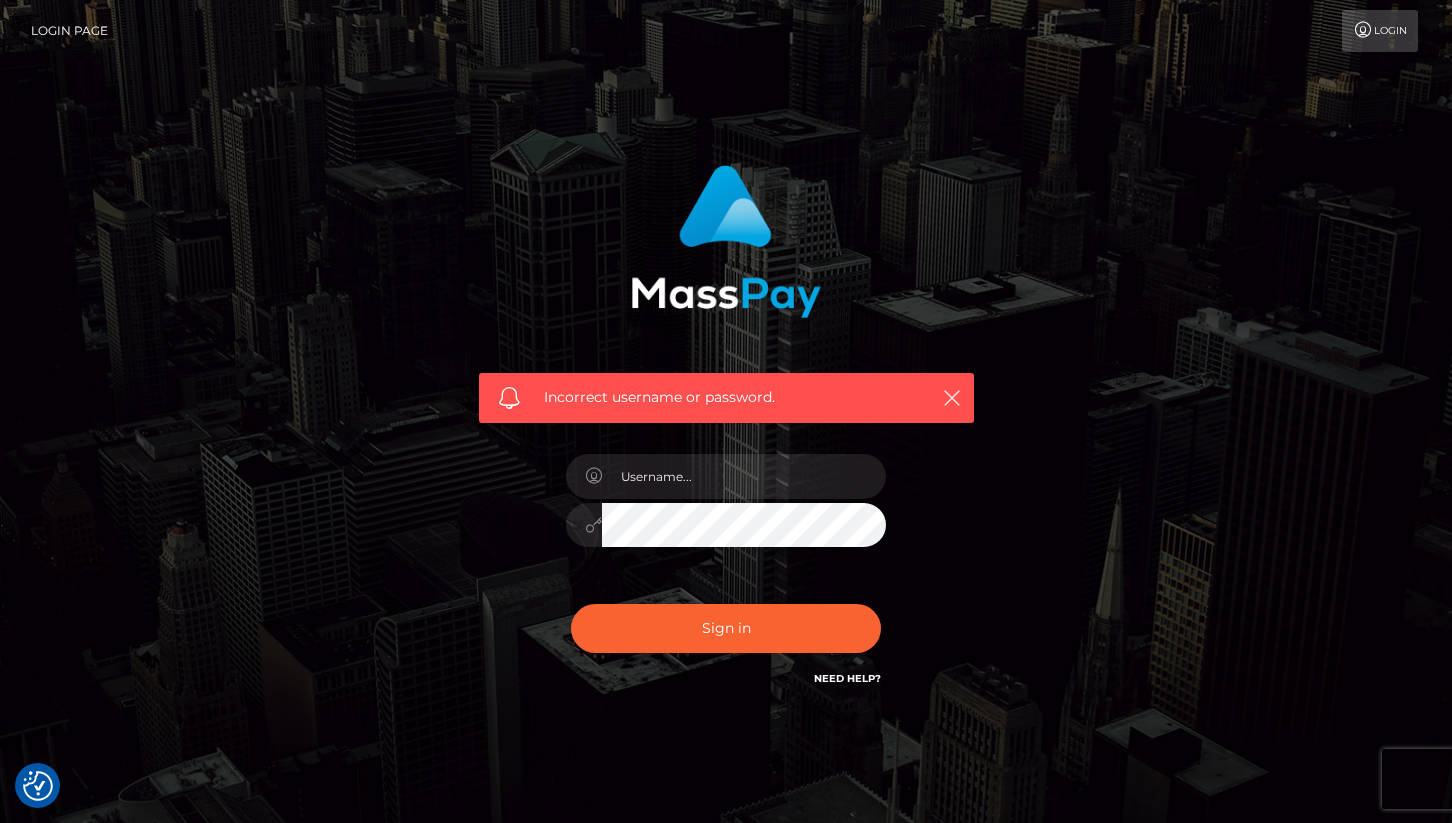 scroll, scrollTop: 0, scrollLeft: 0, axis: both 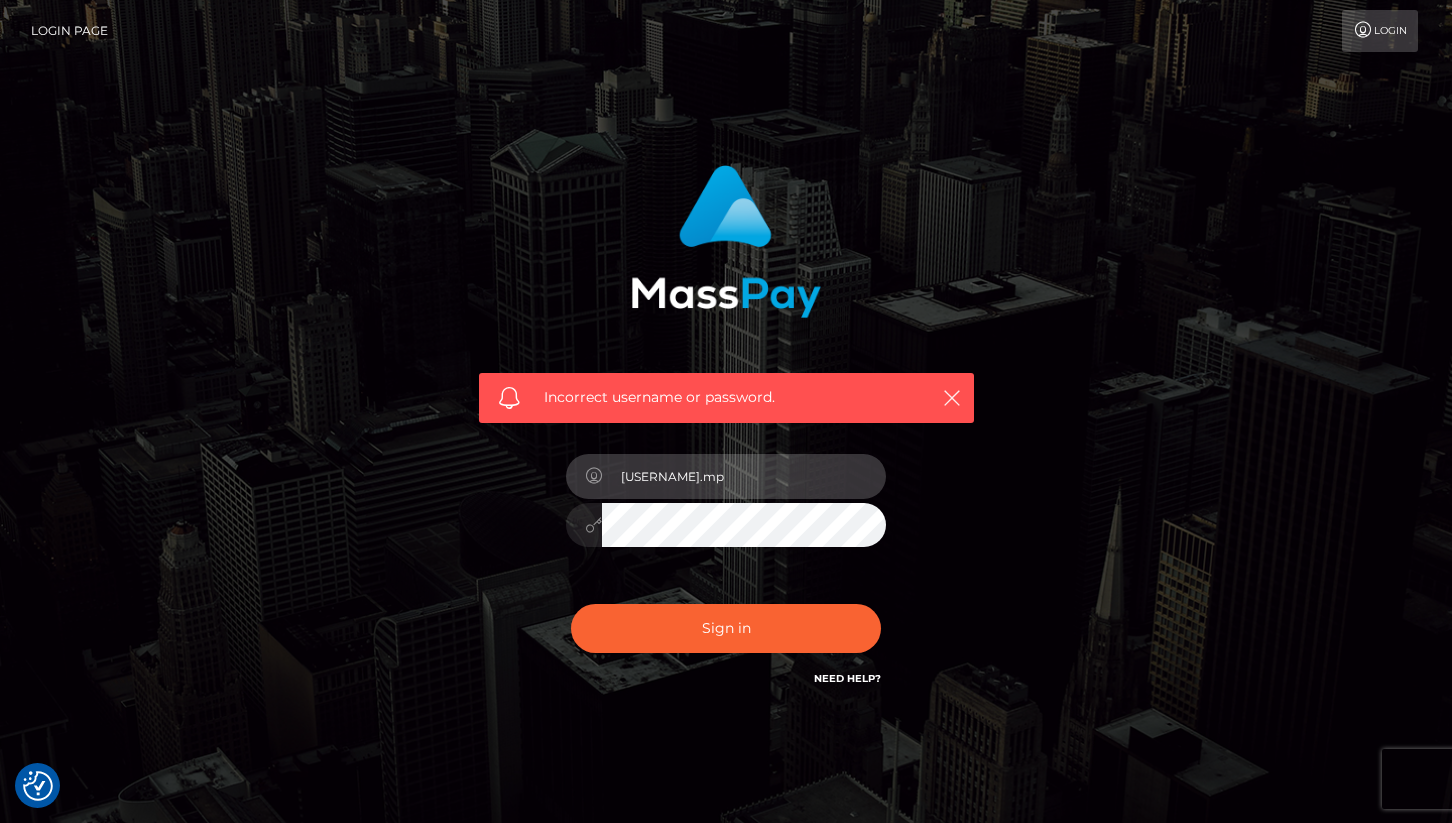 click on "marcelo.mp" at bounding box center (744, 476) 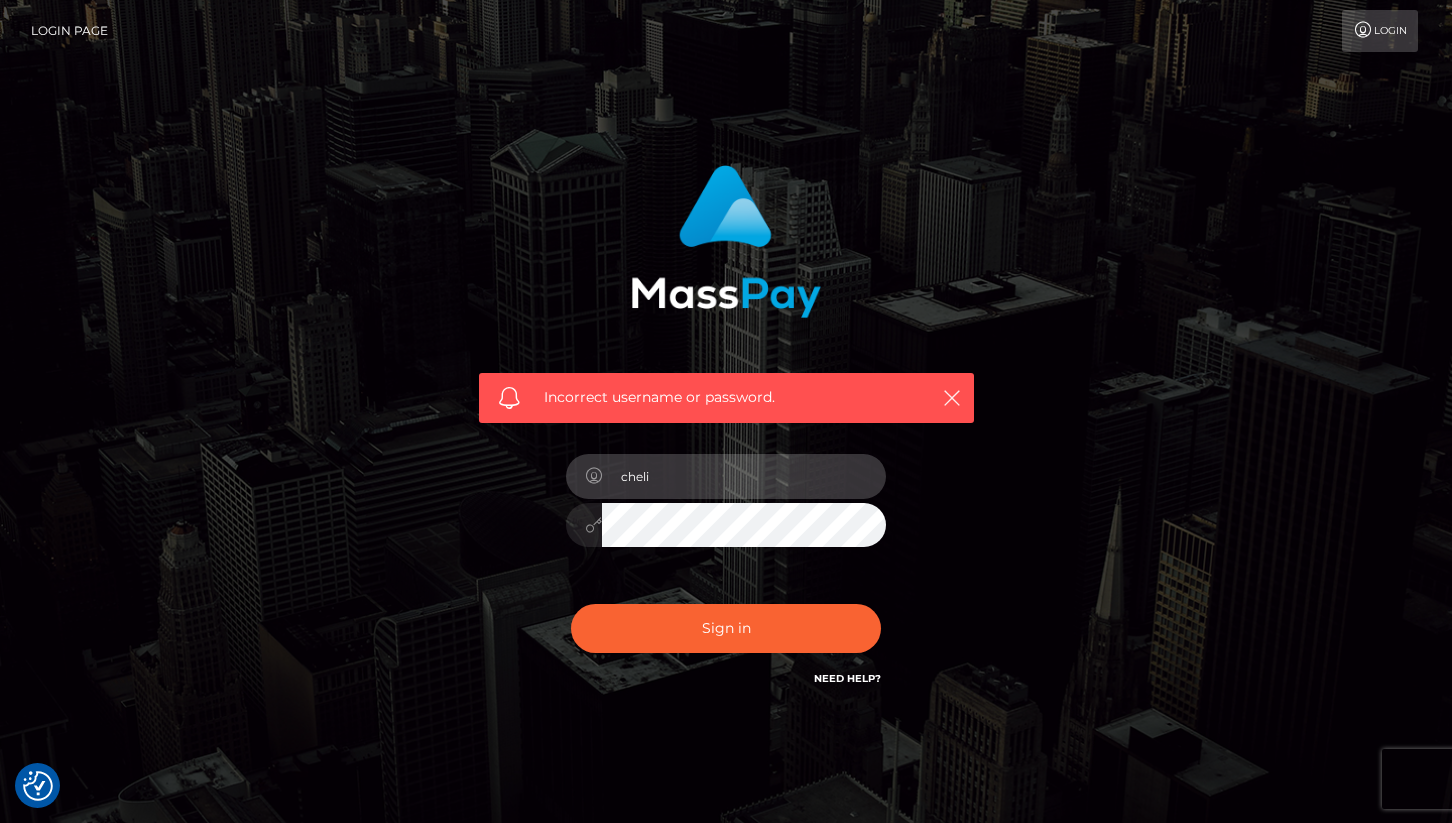 type on "cheli" 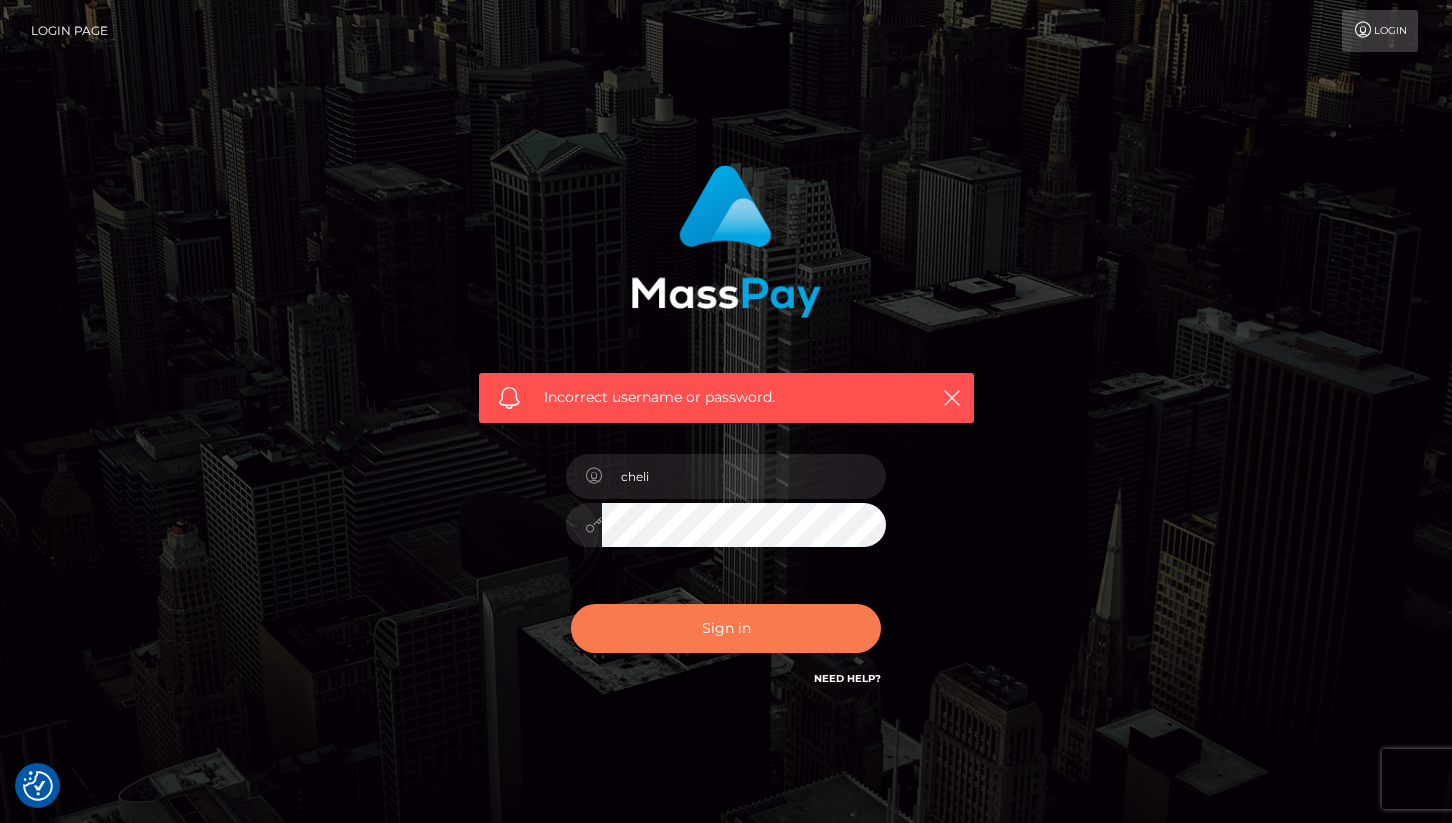 click on "Sign in" at bounding box center (726, 628) 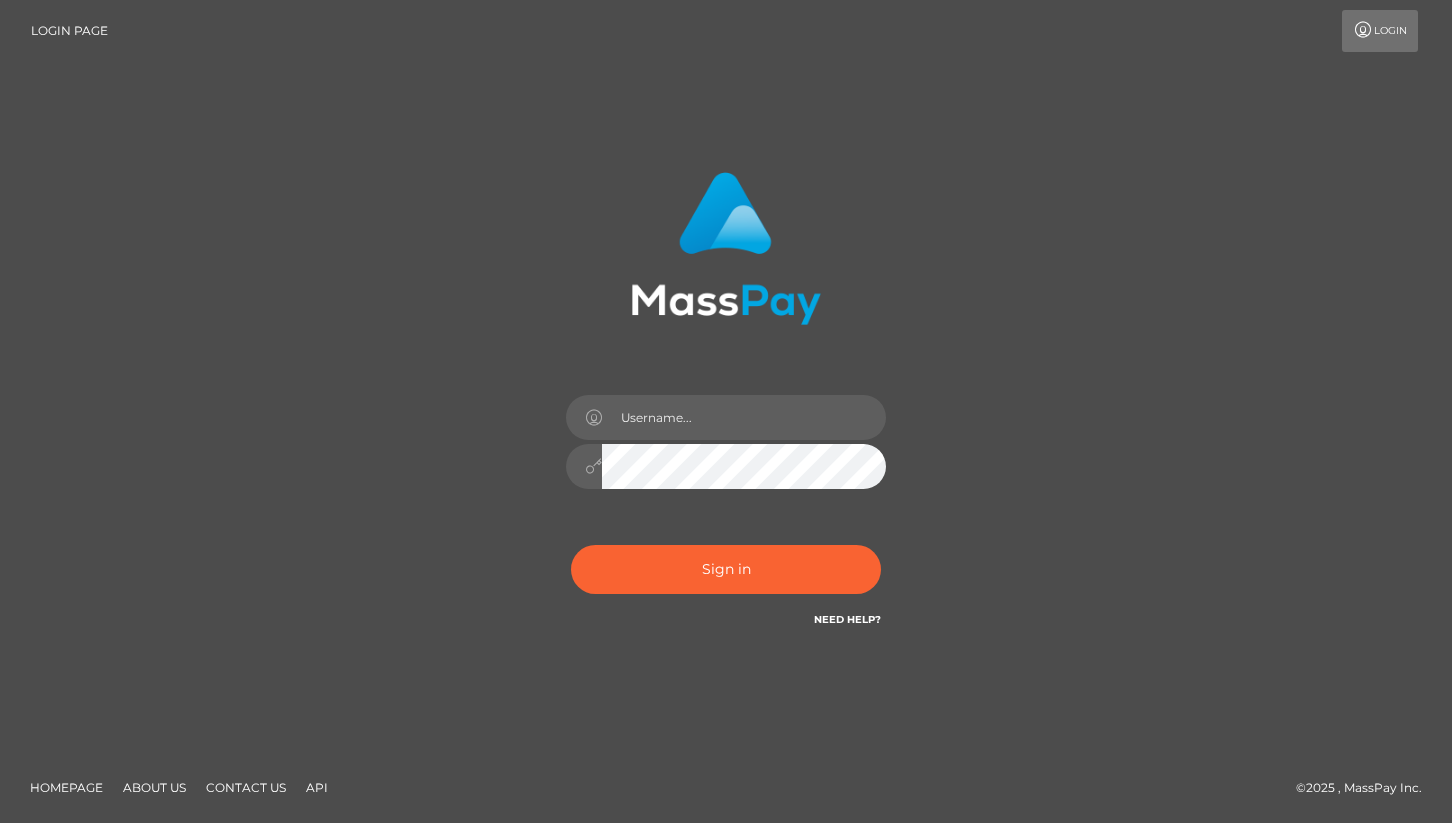 scroll, scrollTop: 0, scrollLeft: 0, axis: both 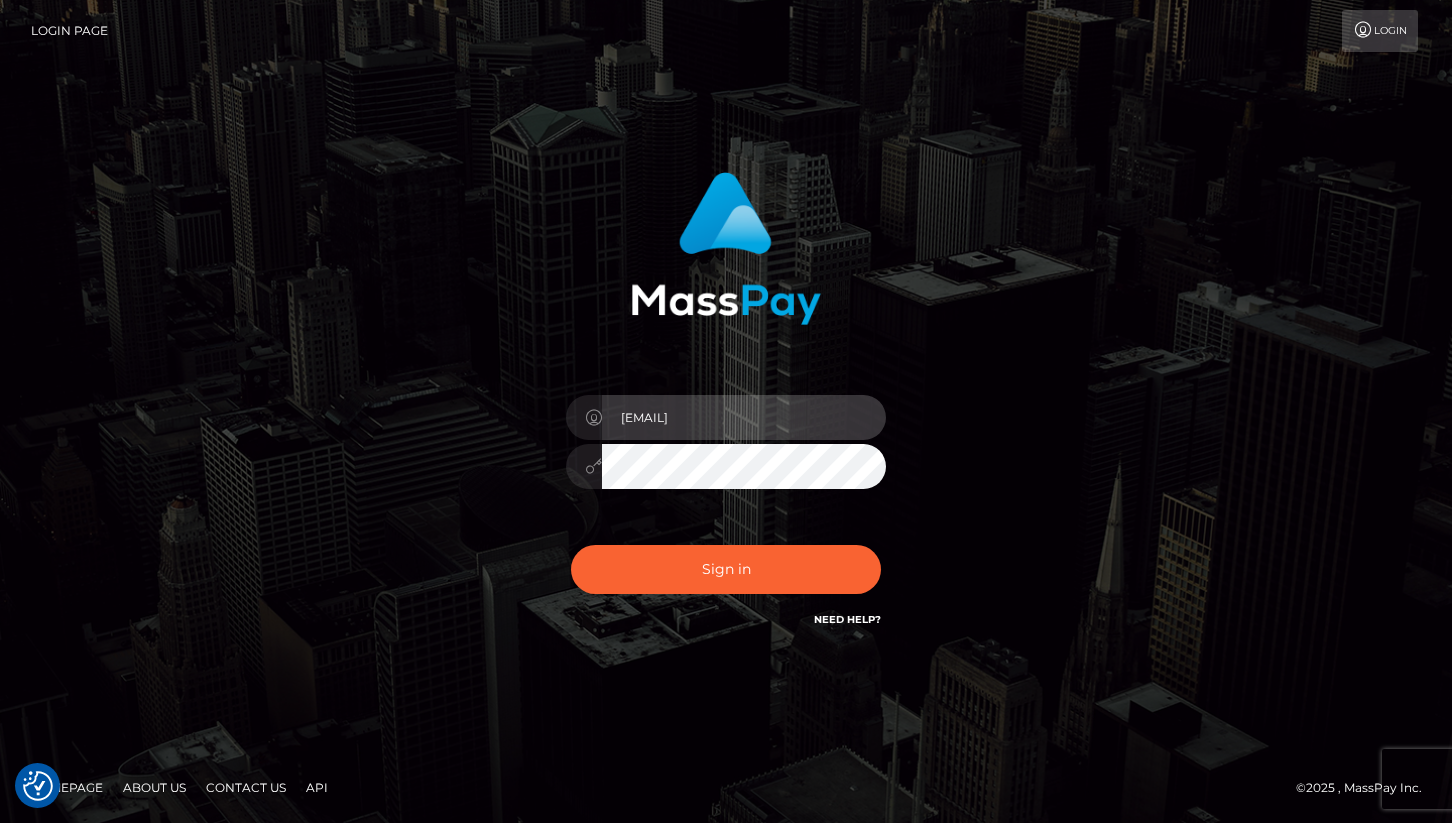 click on "[USERNAME]" at bounding box center [744, 417] 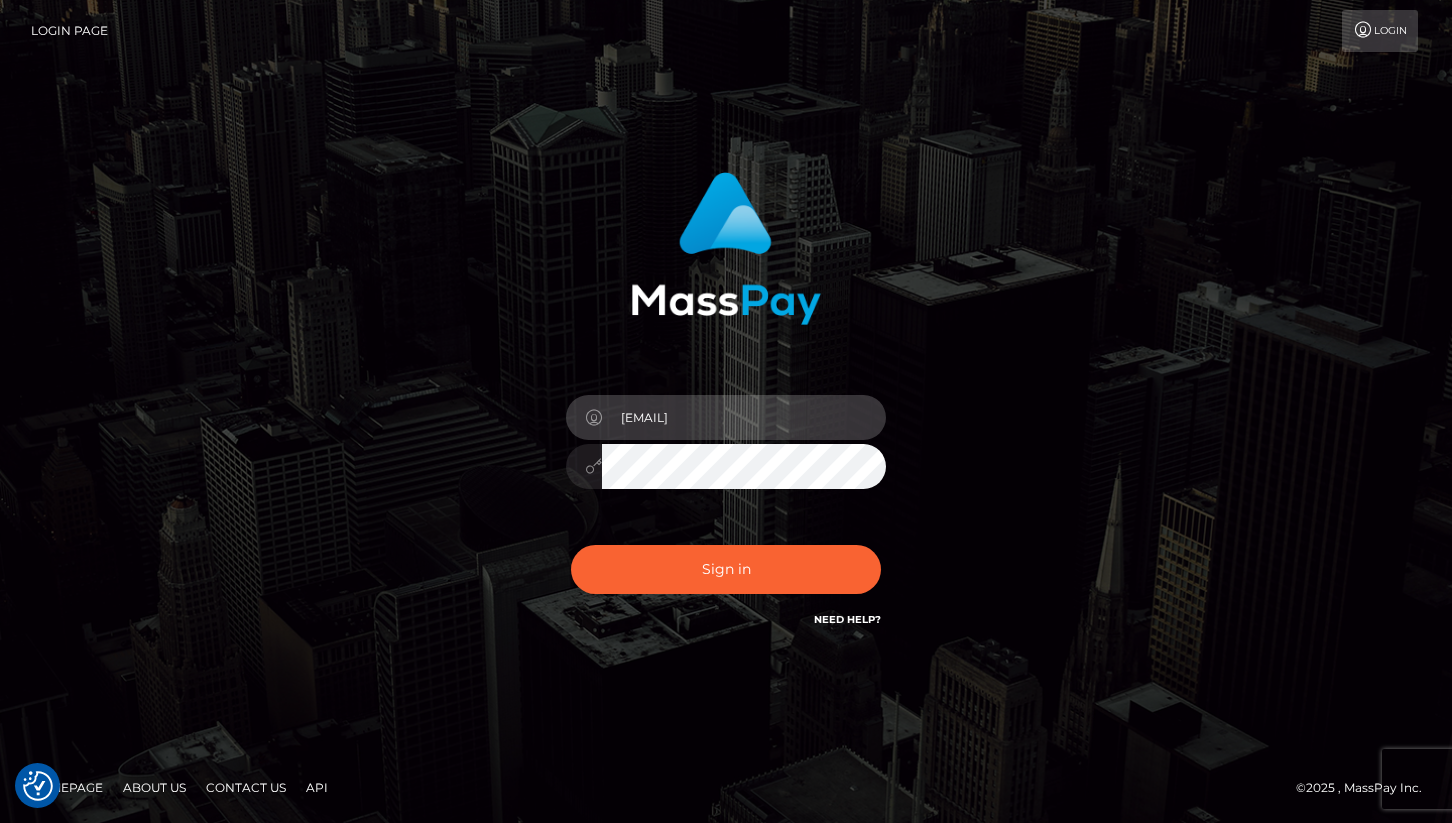 click on "[USERNAME].mp" at bounding box center (744, 417) 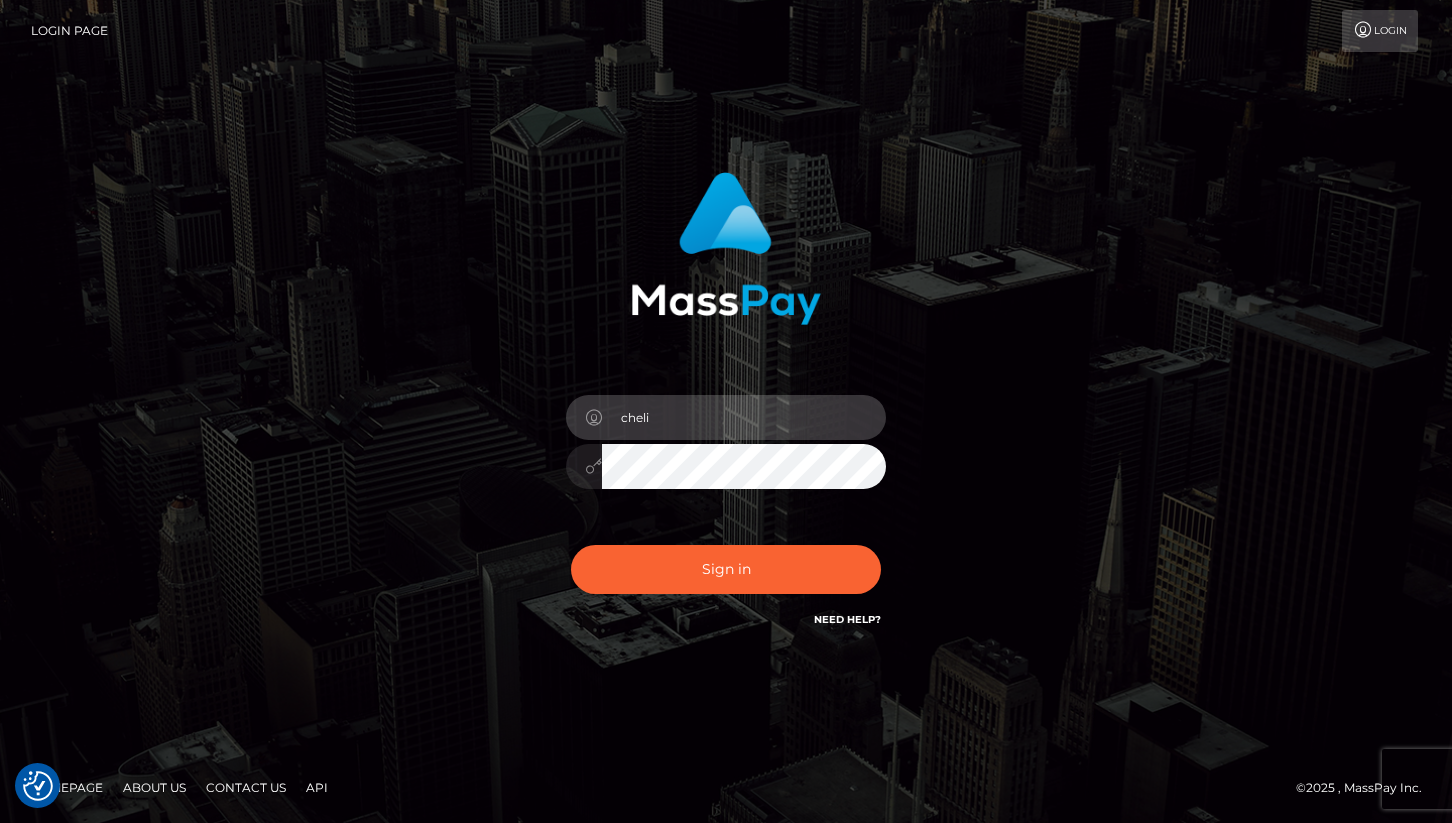 type on "cheli" 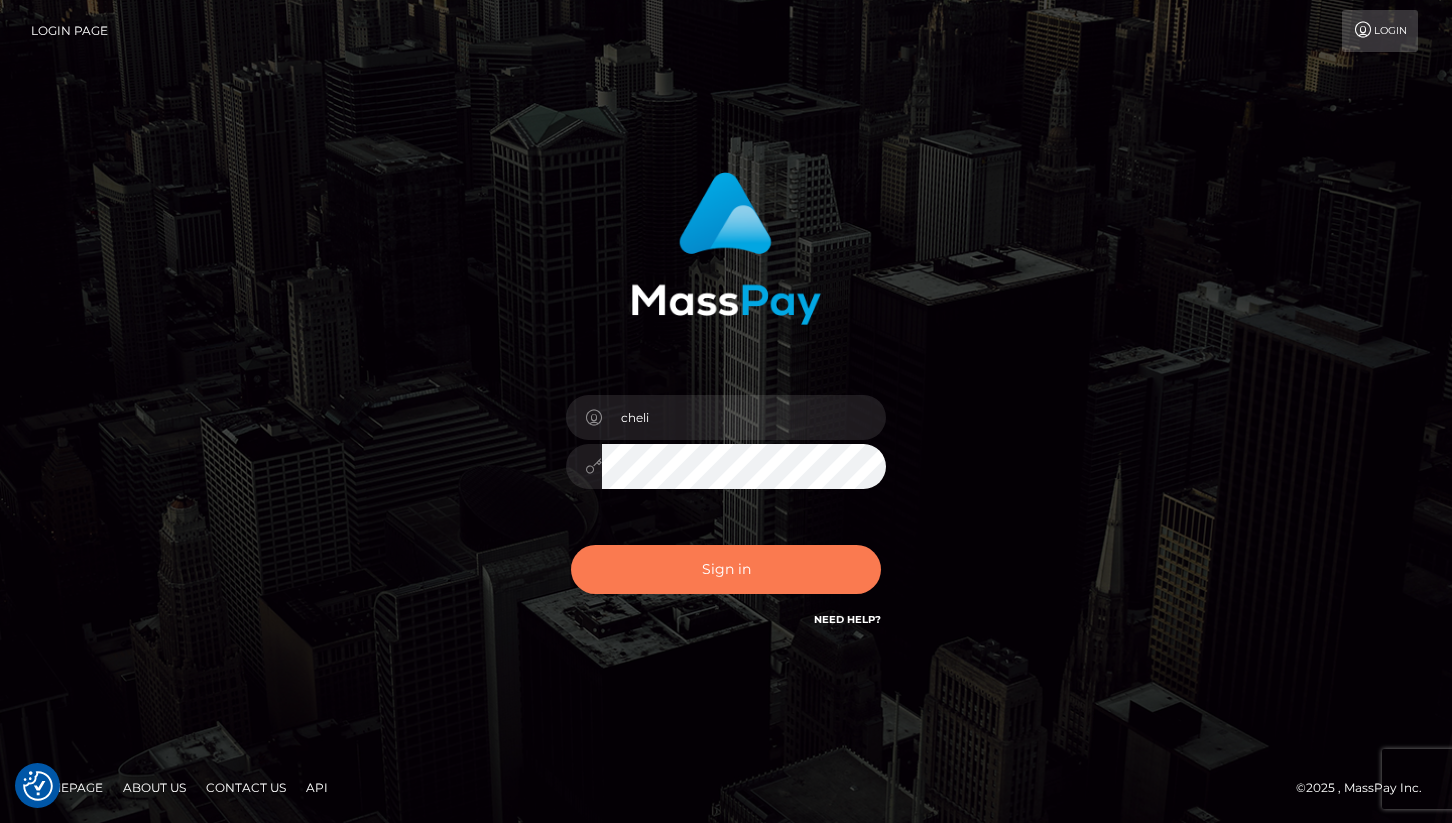 click on "Sign in" at bounding box center [726, 569] 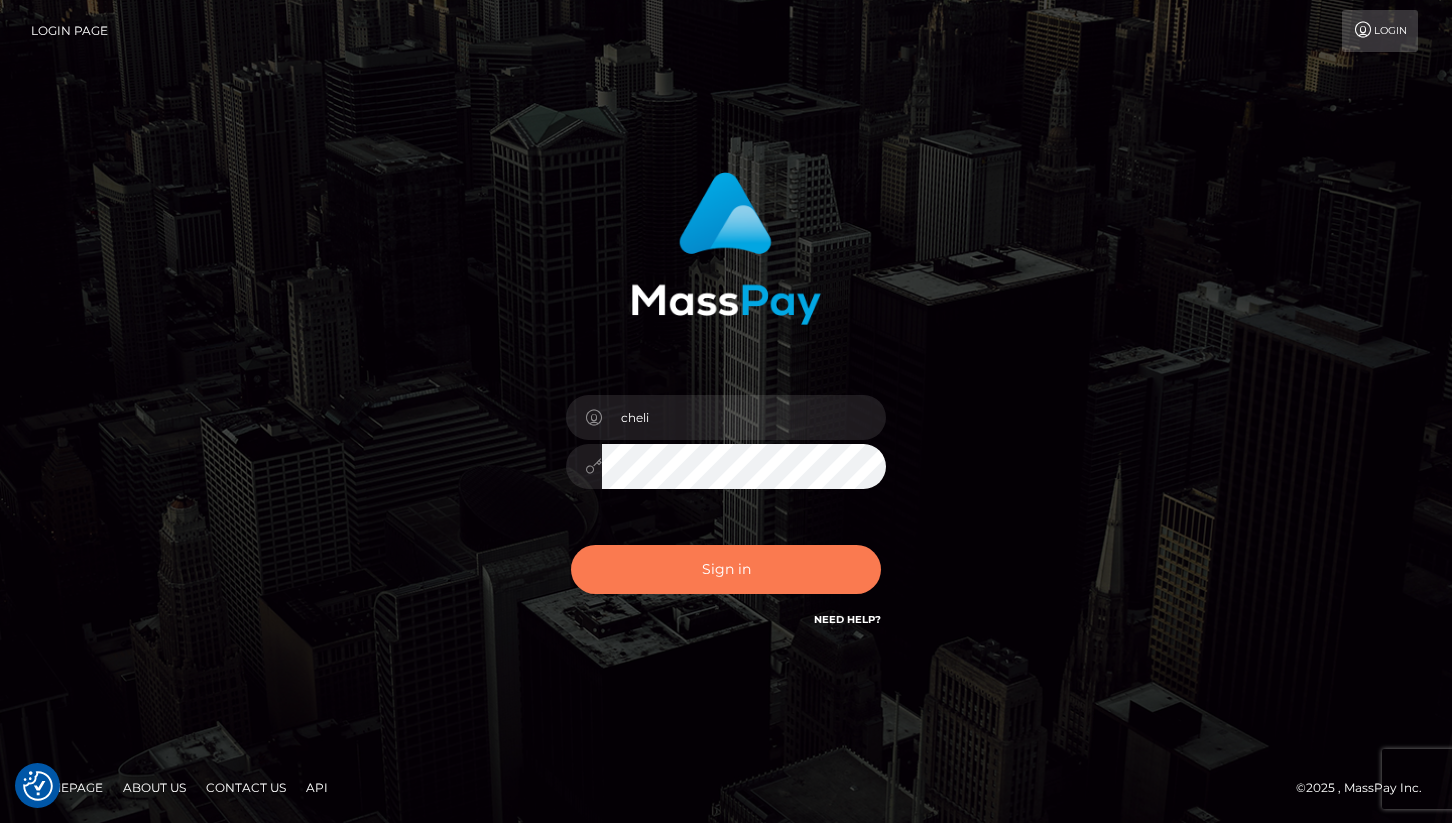 click on "Sign in" at bounding box center [726, 569] 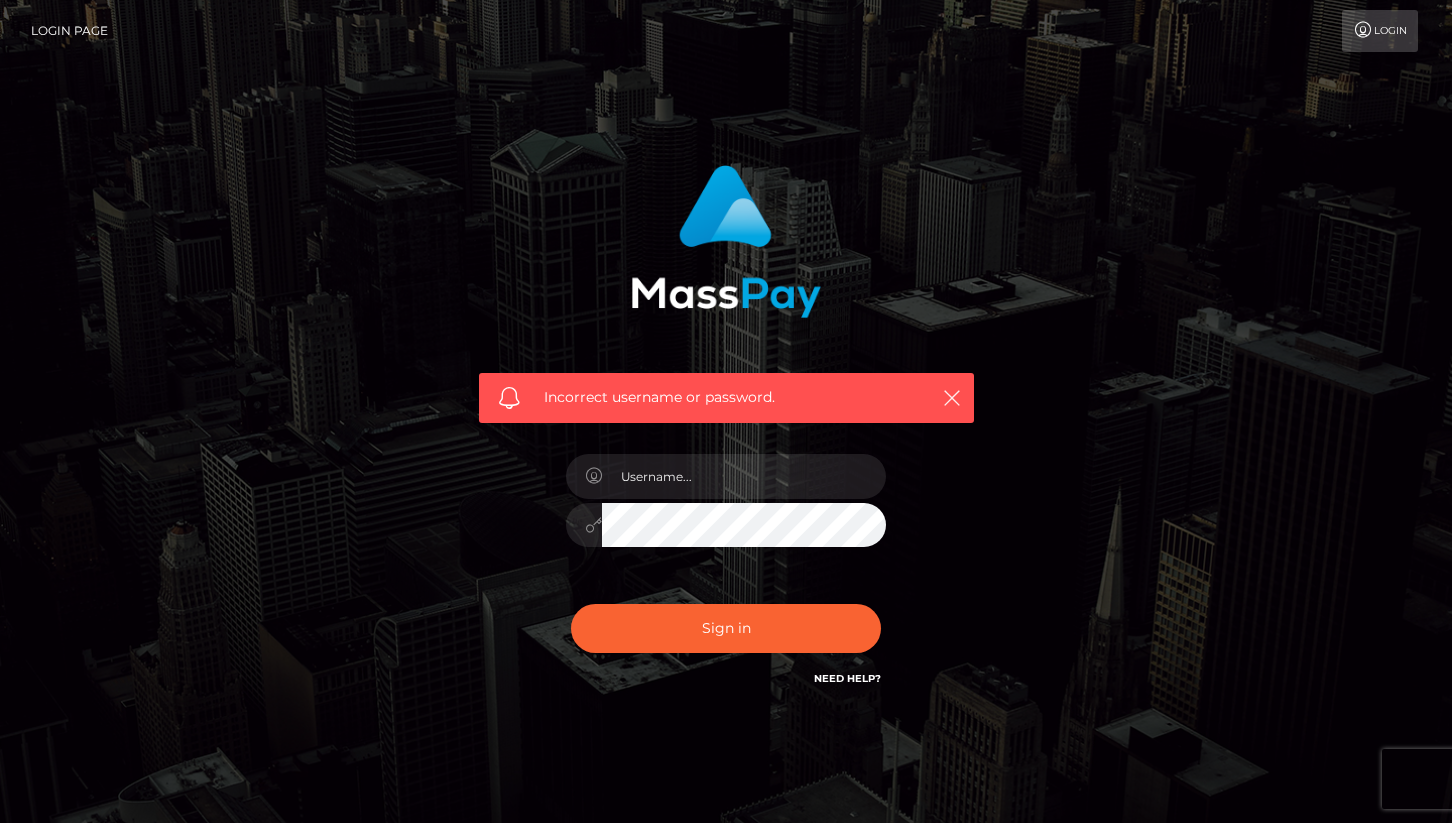 scroll, scrollTop: 0, scrollLeft: 0, axis: both 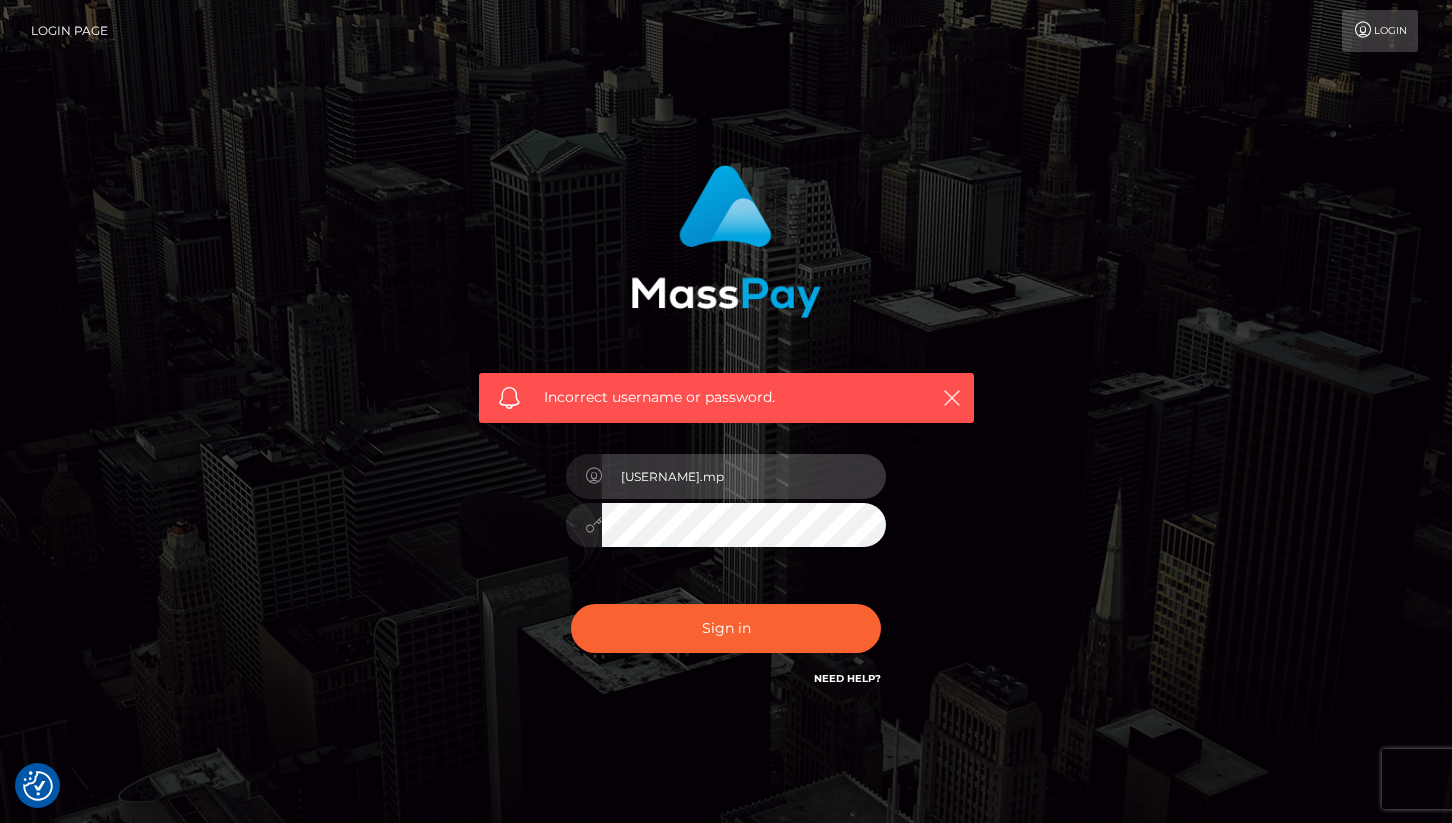 click on "[USERNAME].mp" at bounding box center [744, 476] 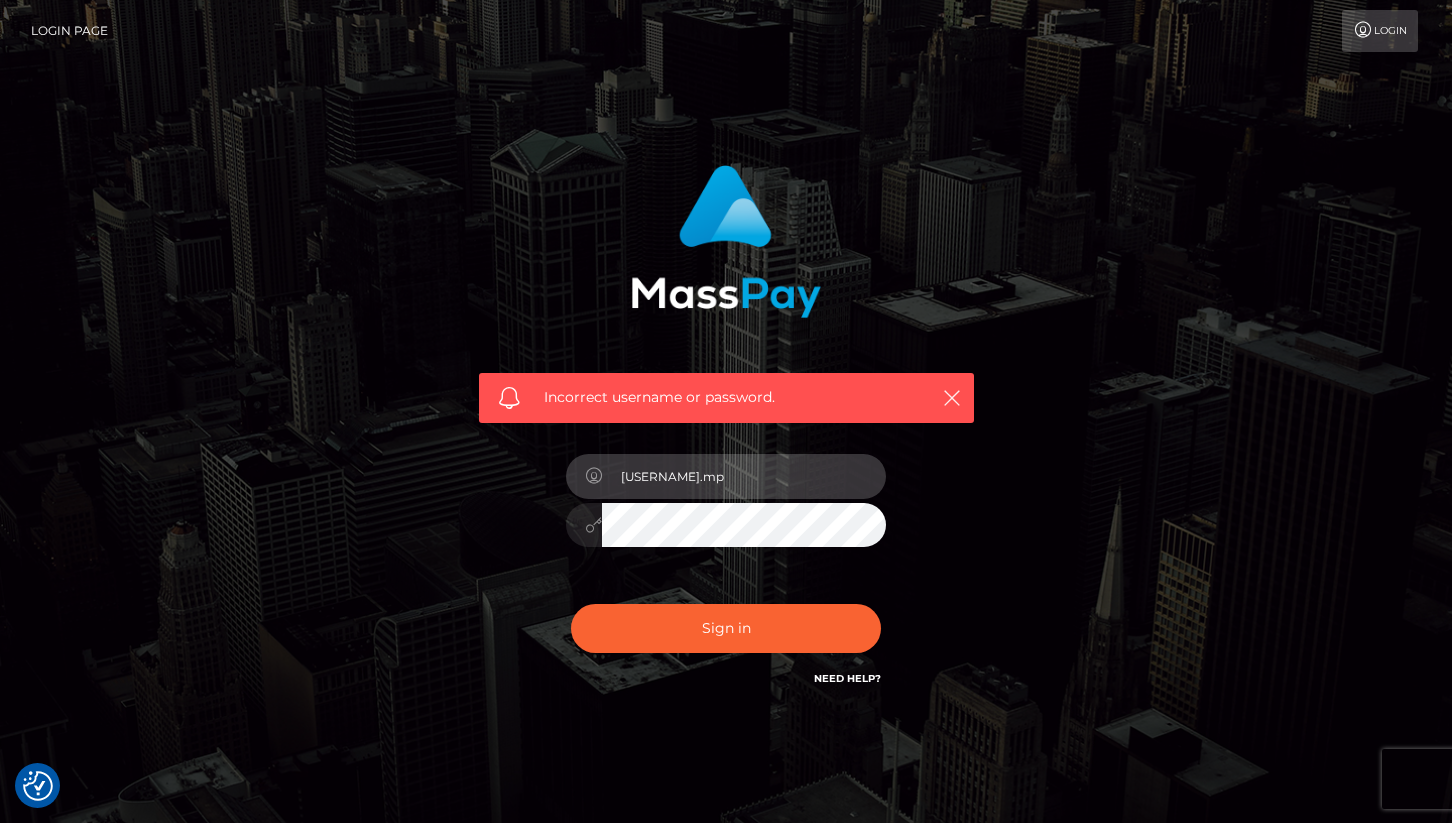 click on "[USERNAME].mp" at bounding box center [744, 476] 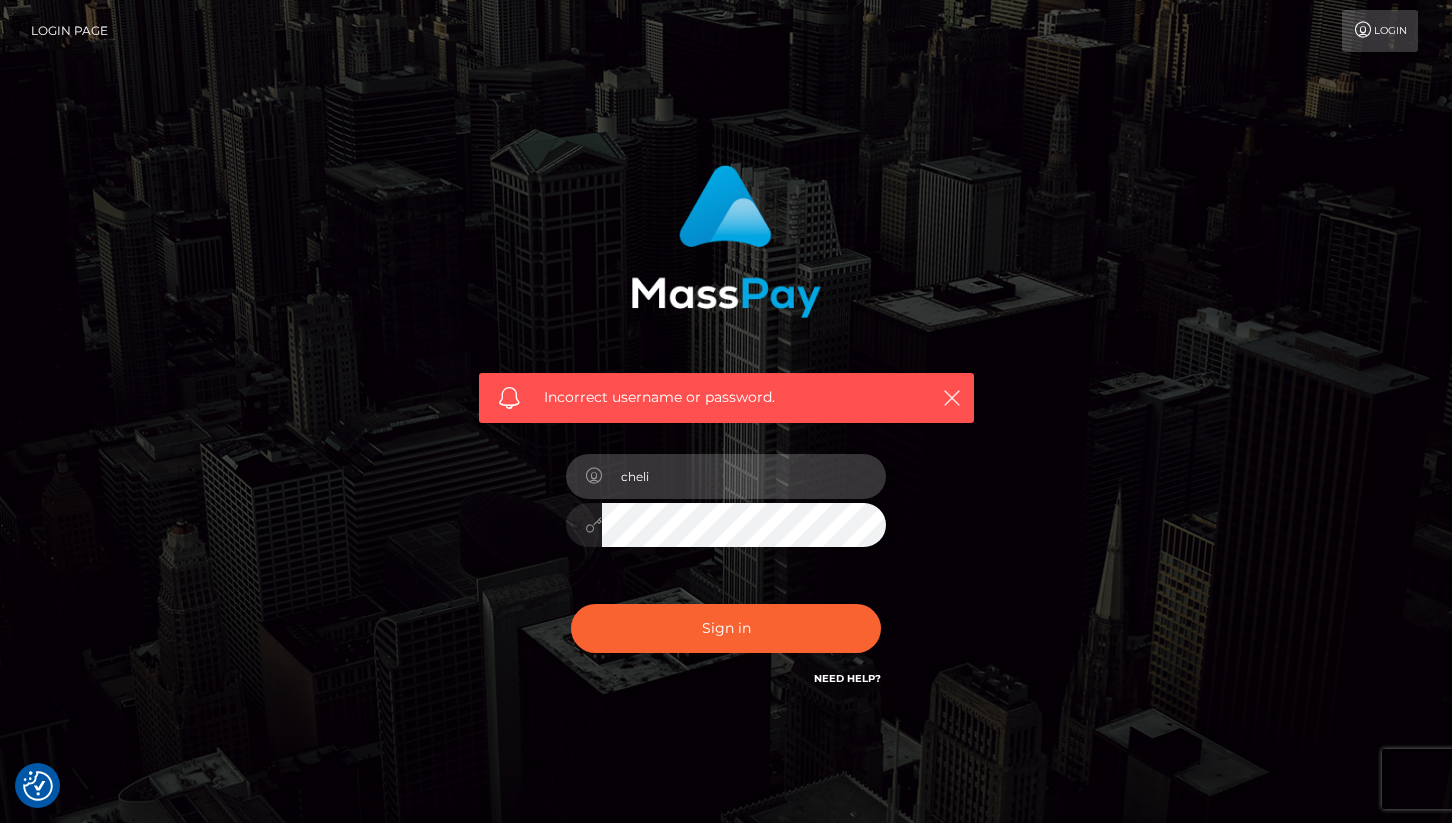 type on "cheli" 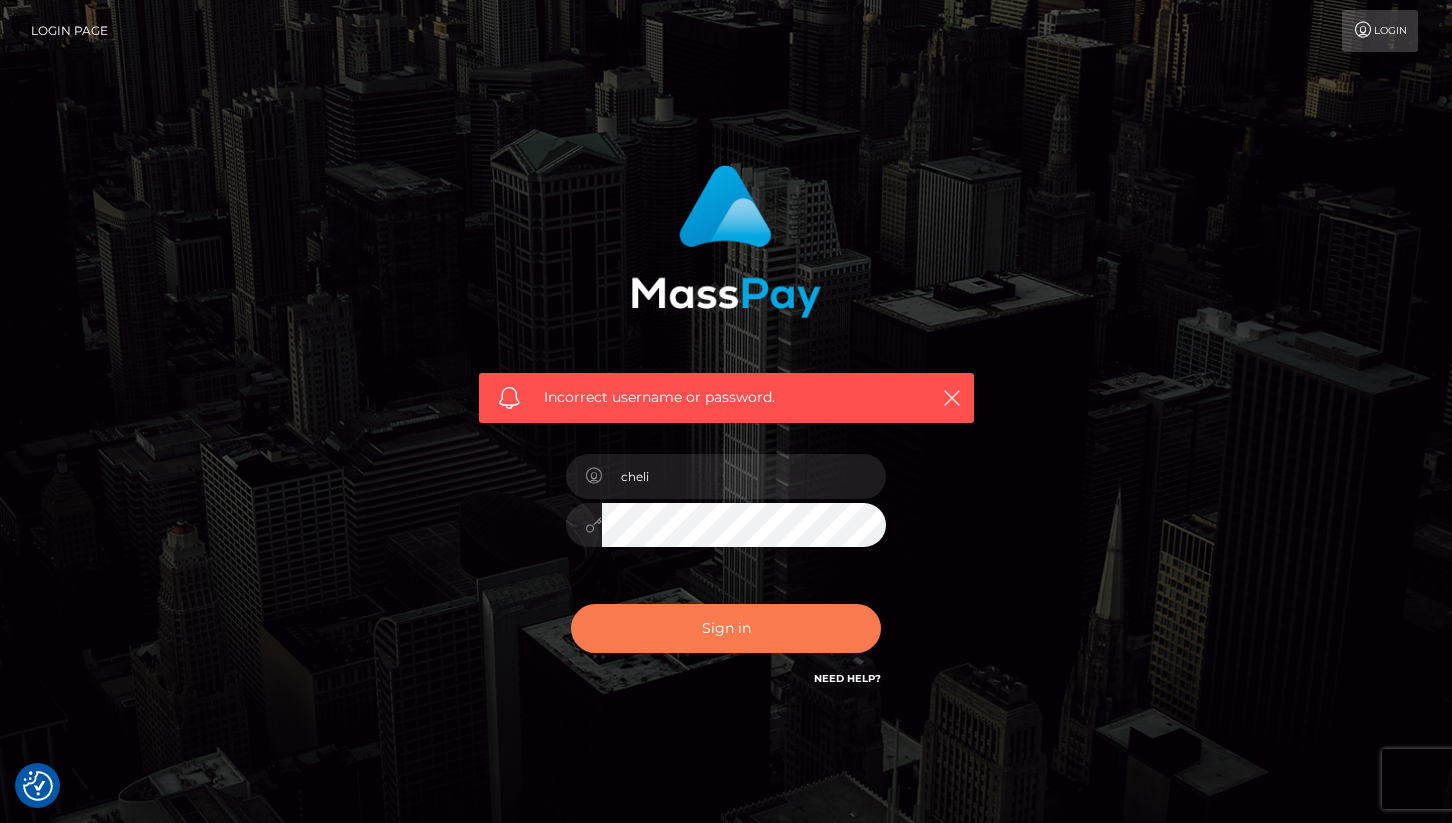 click on "Sign in" at bounding box center (726, 628) 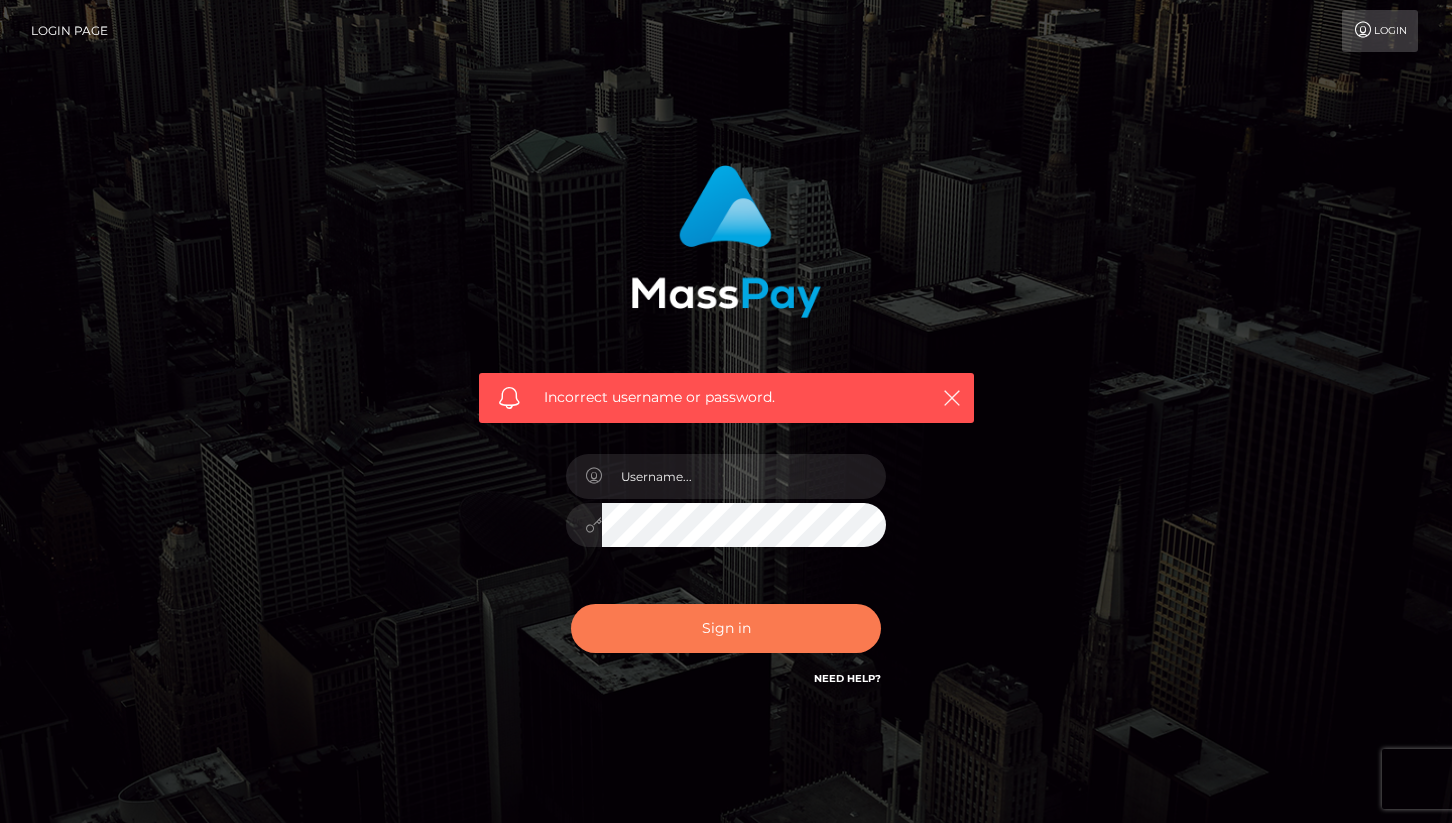 scroll, scrollTop: 0, scrollLeft: 0, axis: both 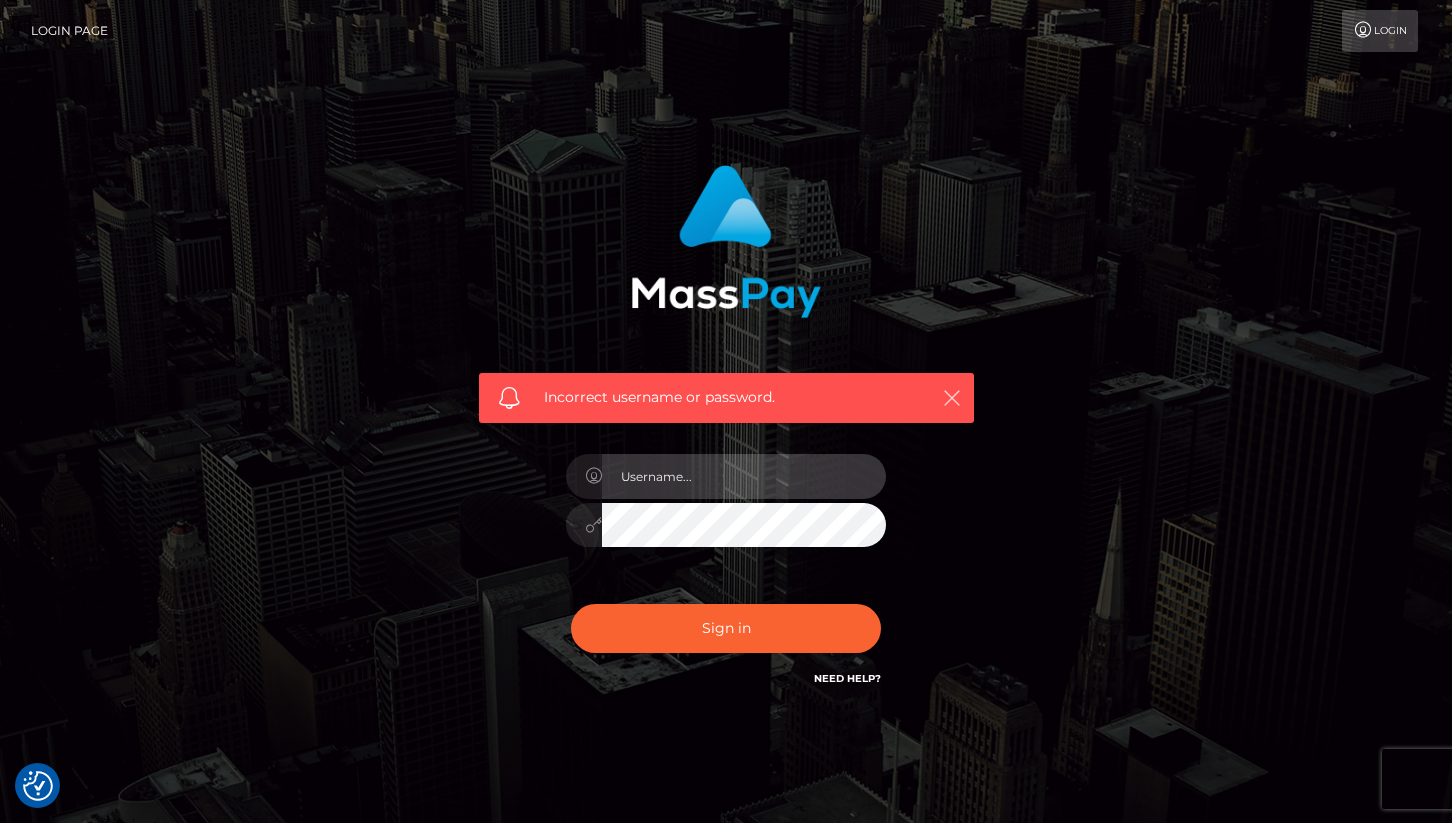 type on "[USERNAME]" 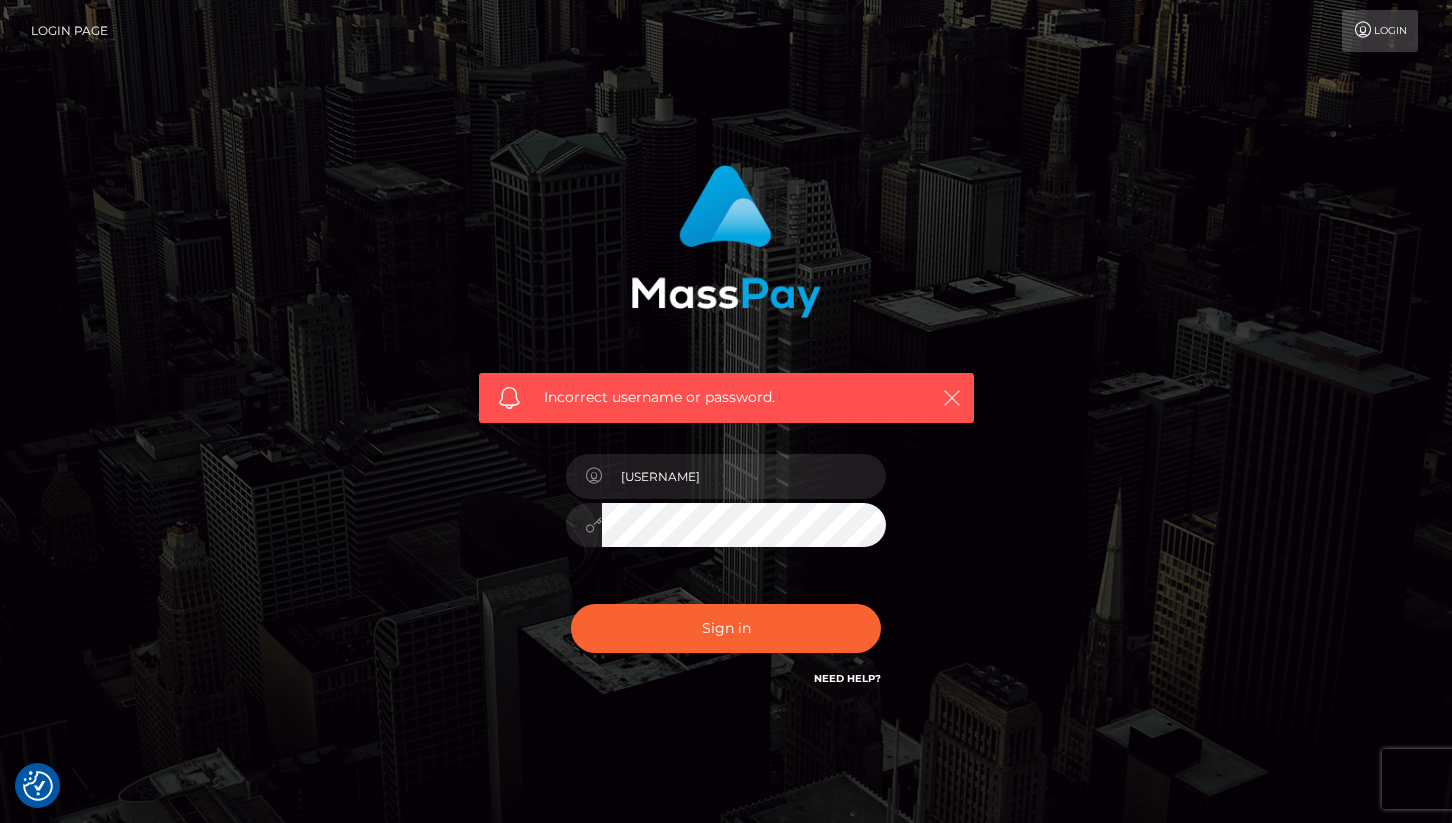 click at bounding box center [952, 398] 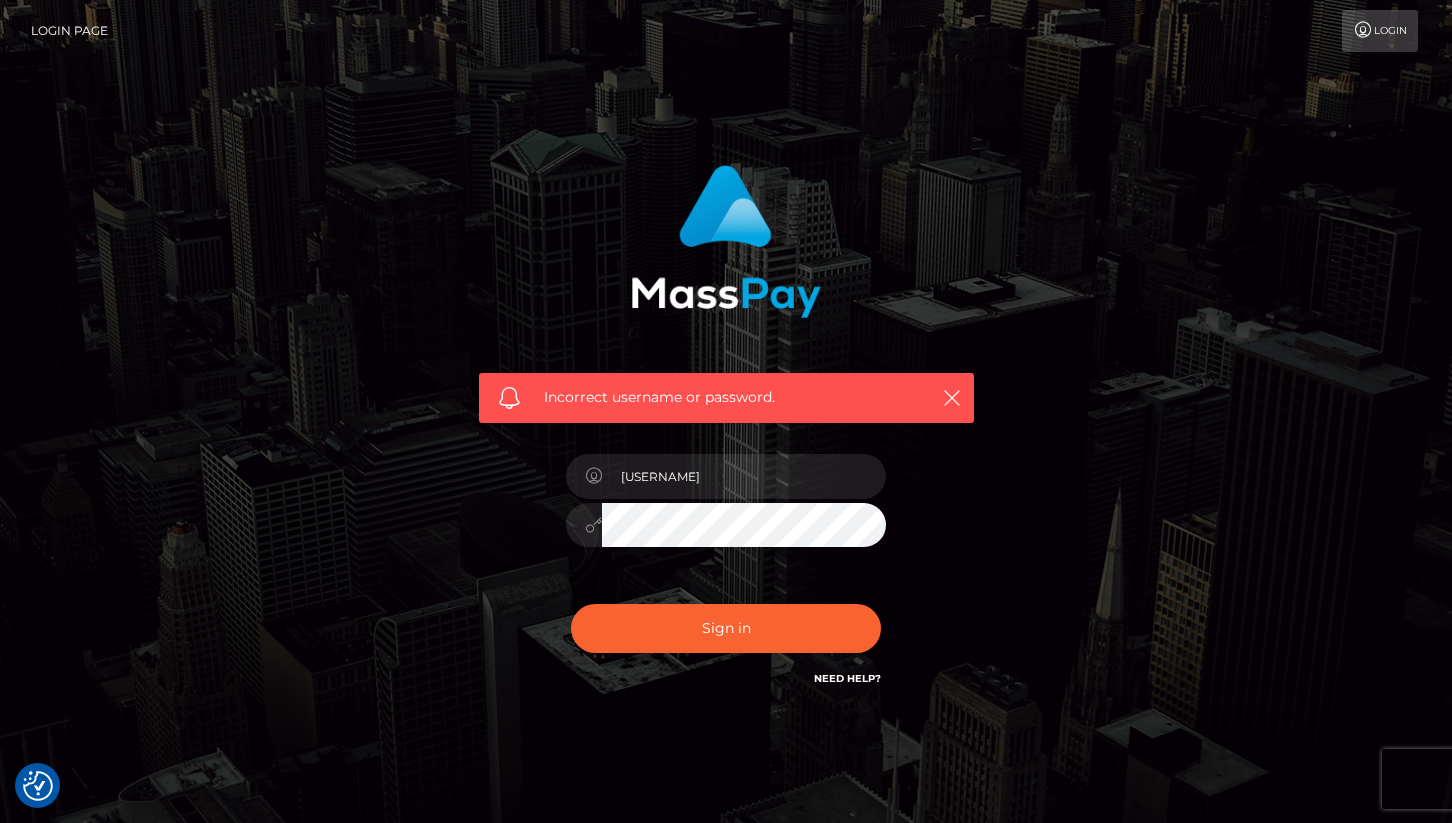 click on "Login" at bounding box center (1380, 31) 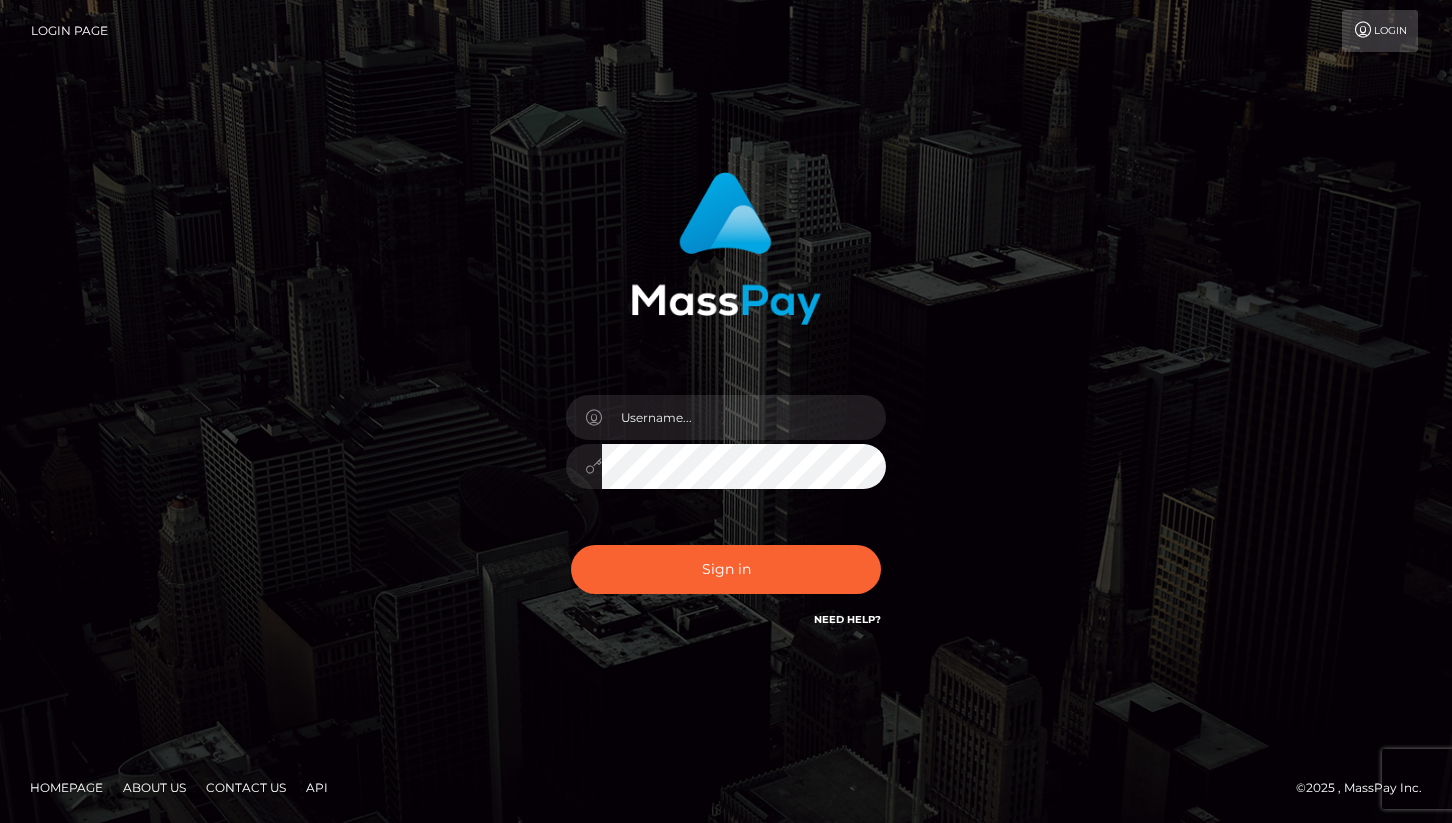 scroll, scrollTop: 0, scrollLeft: 0, axis: both 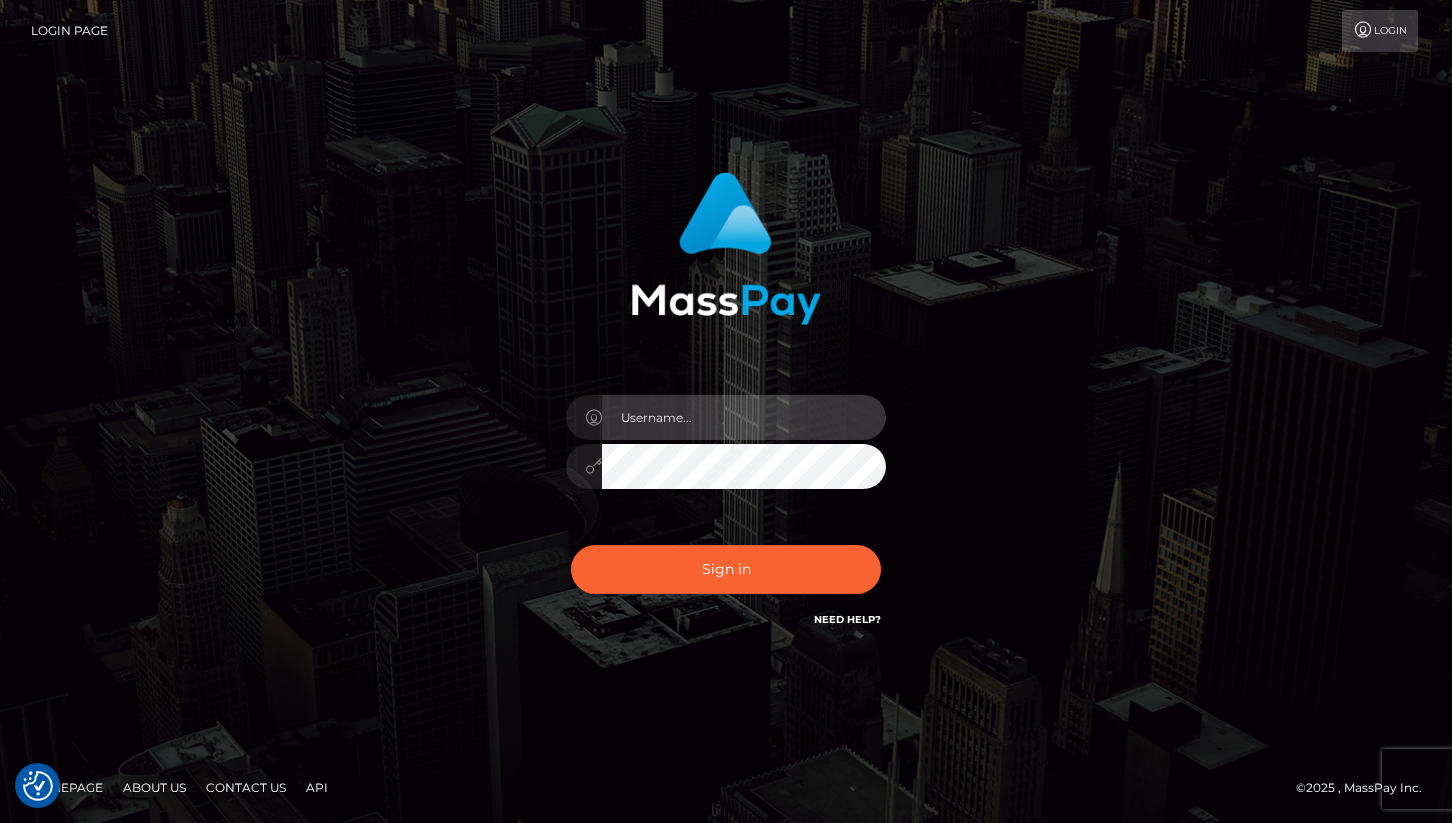 type on "marcelo.mp" 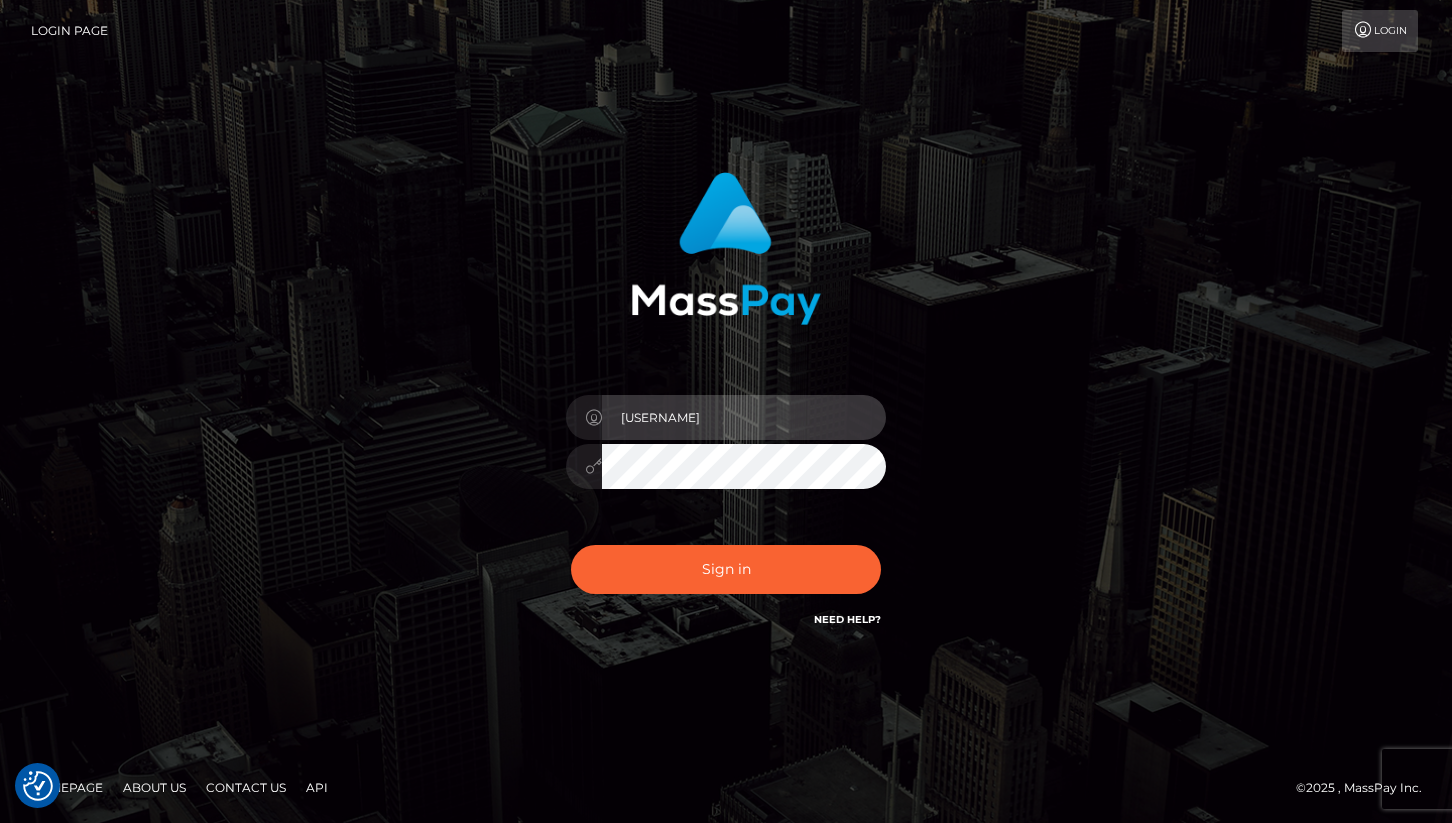 click on "marcelo.mp" at bounding box center (744, 417) 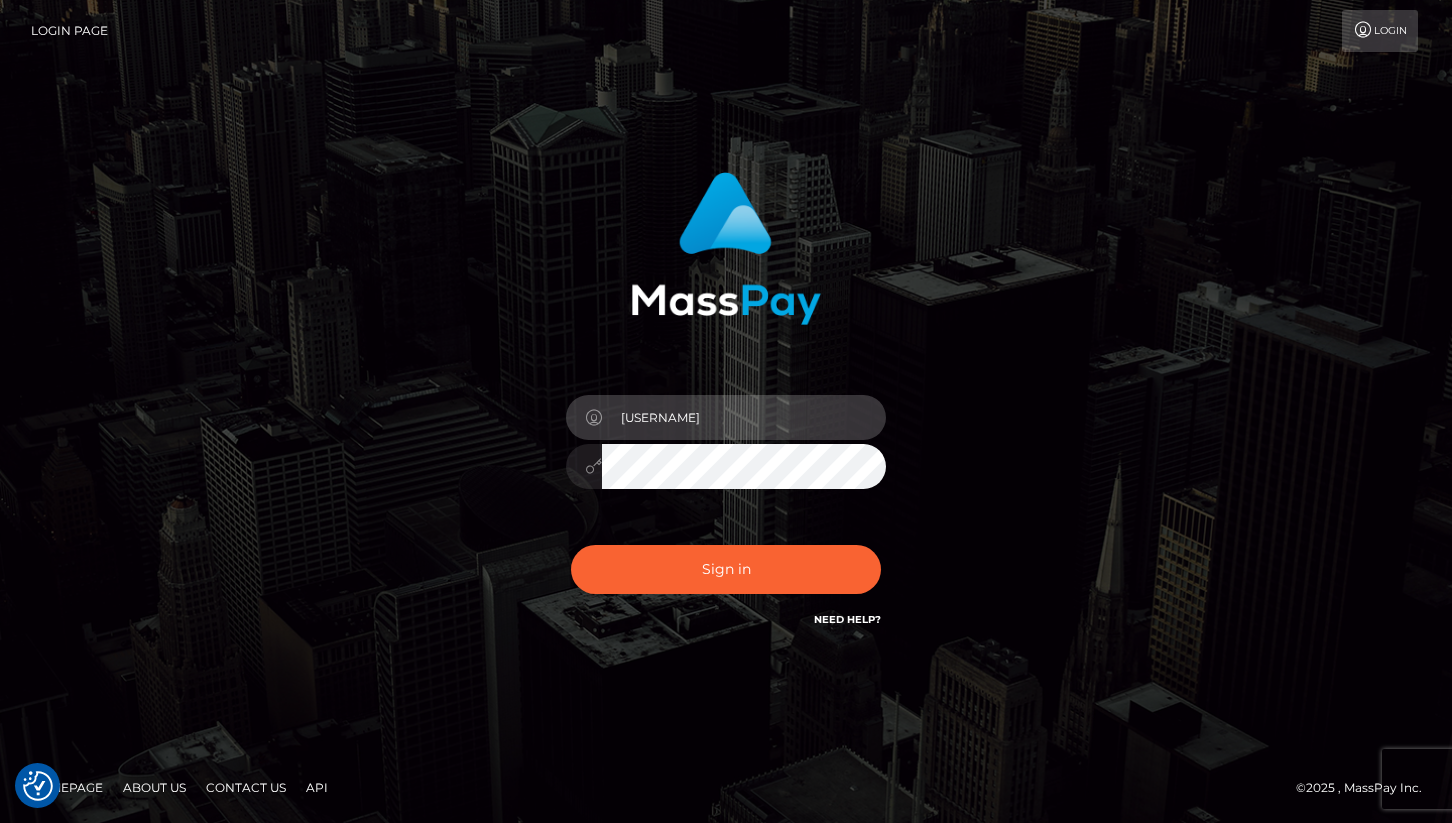 click on "marcelo.mp" at bounding box center [744, 417] 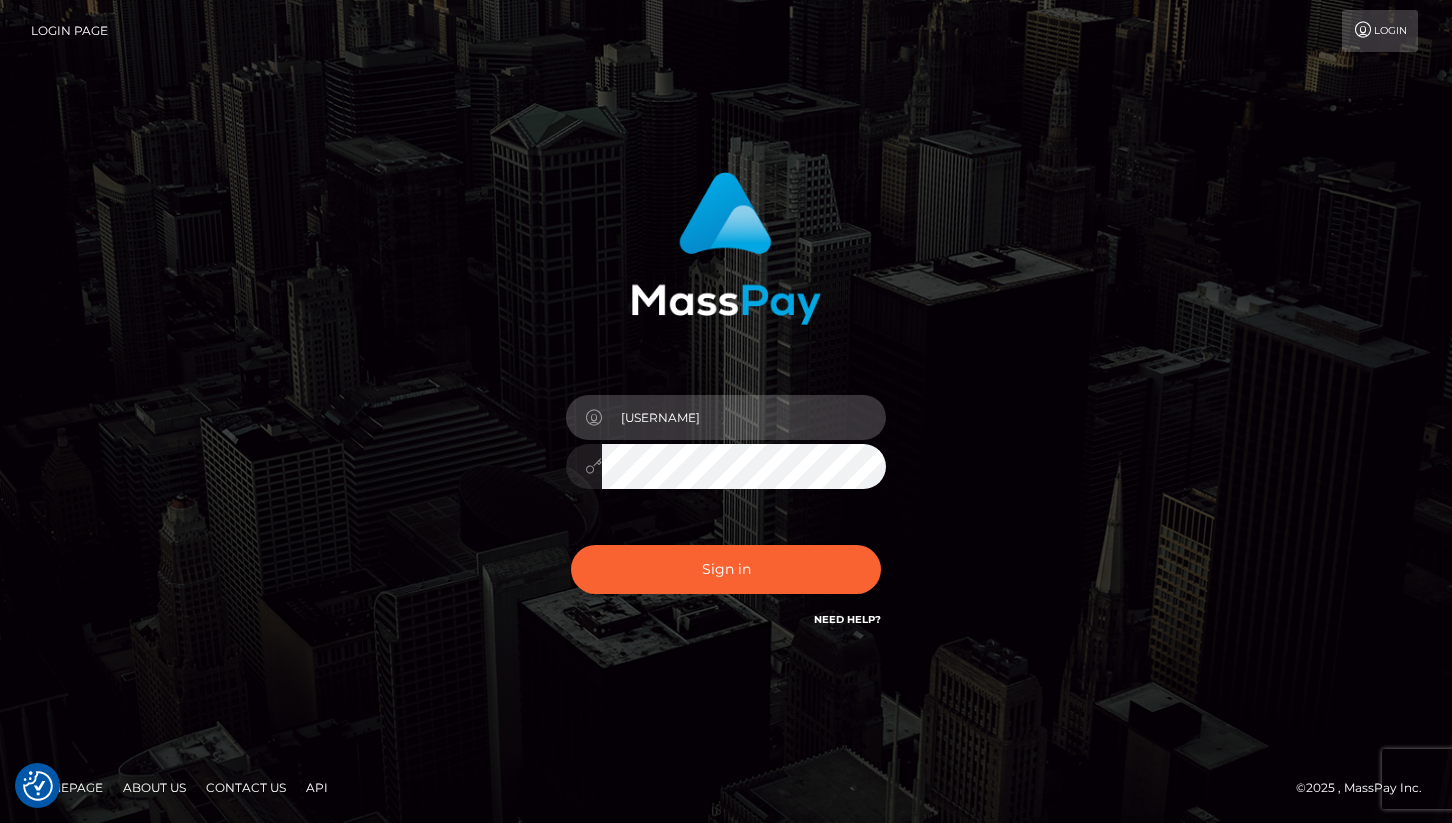 click on "marcelo.mp" at bounding box center (744, 417) 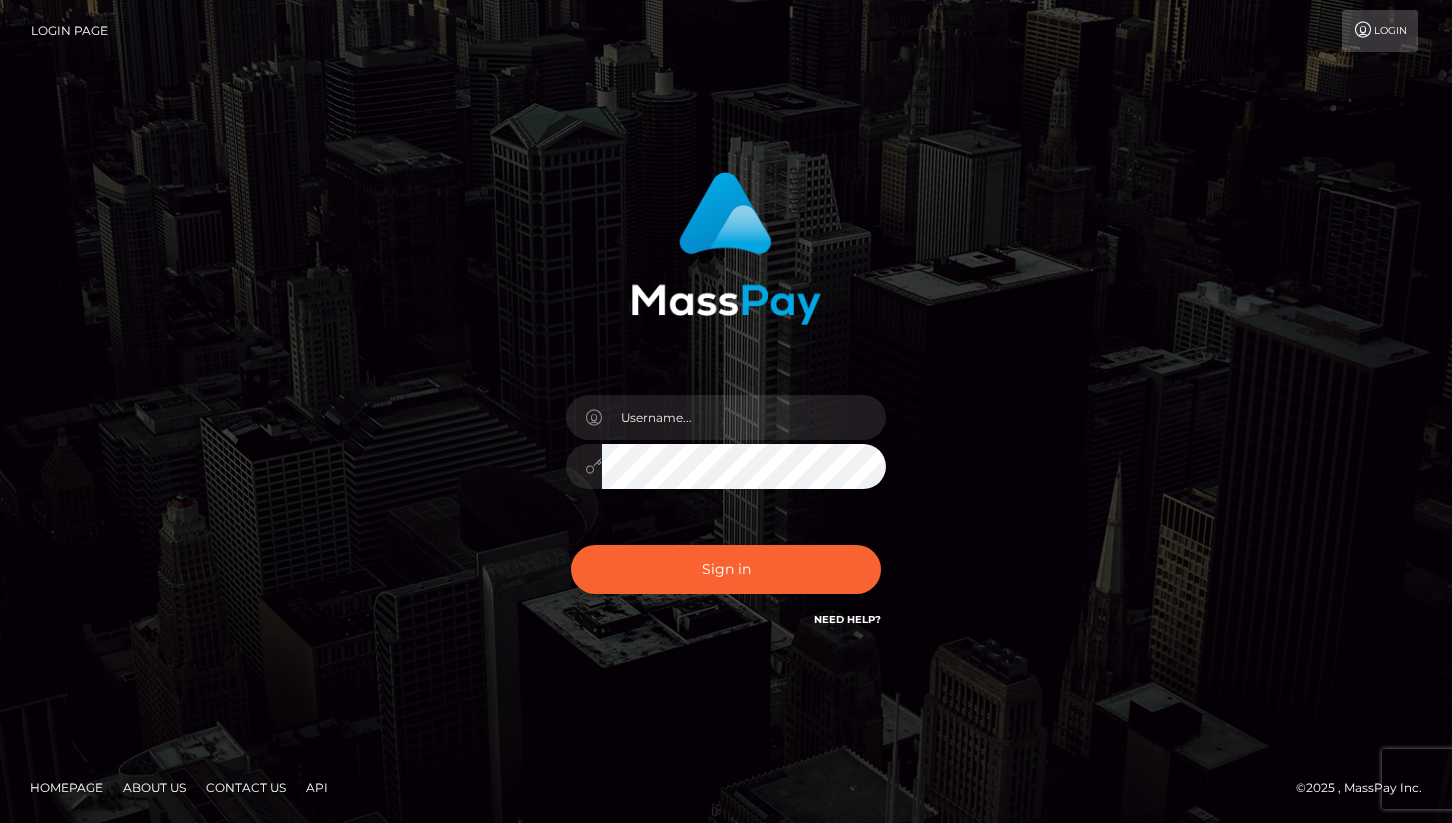 scroll, scrollTop: 0, scrollLeft: 0, axis: both 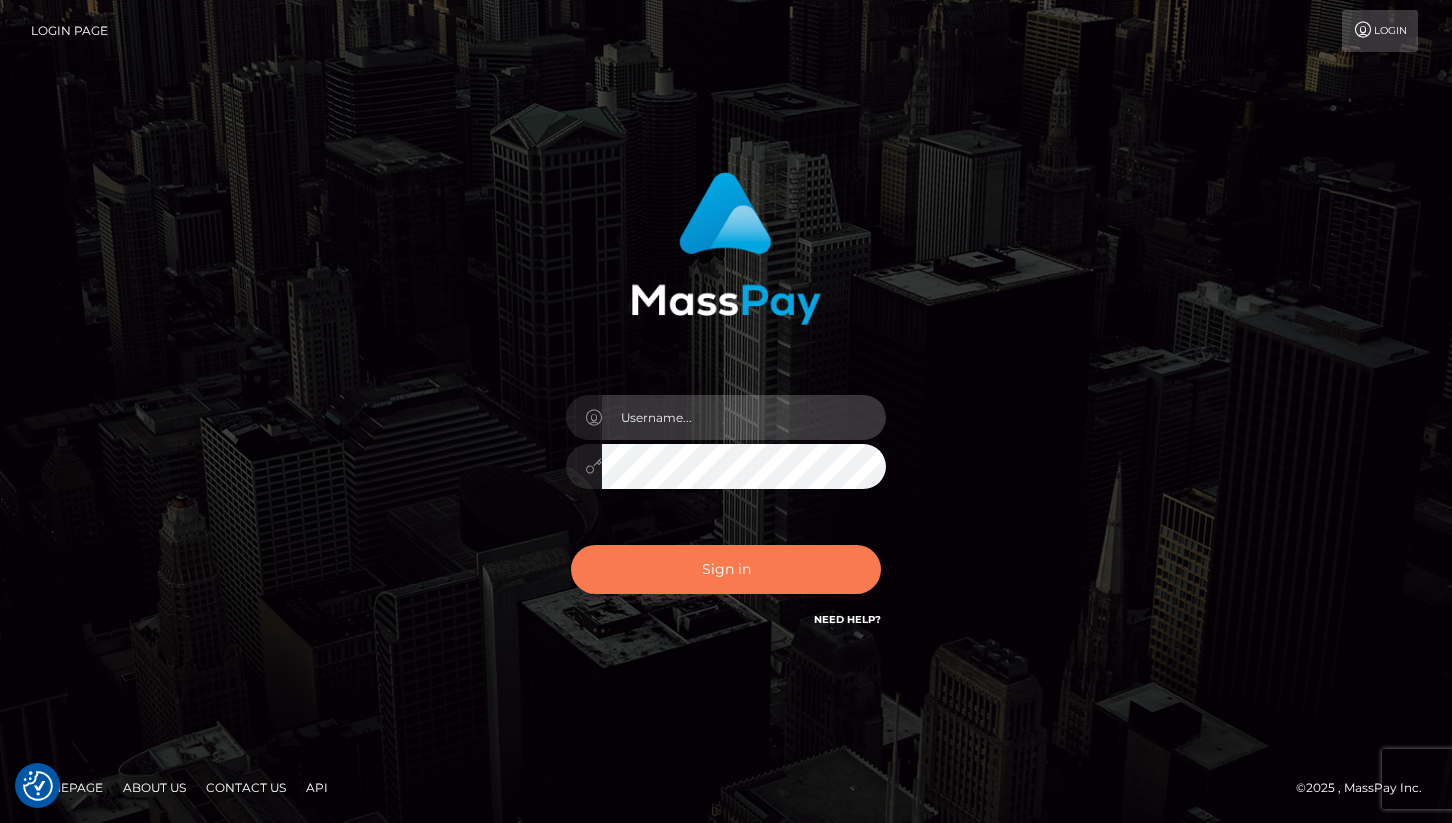 type on "cheli" 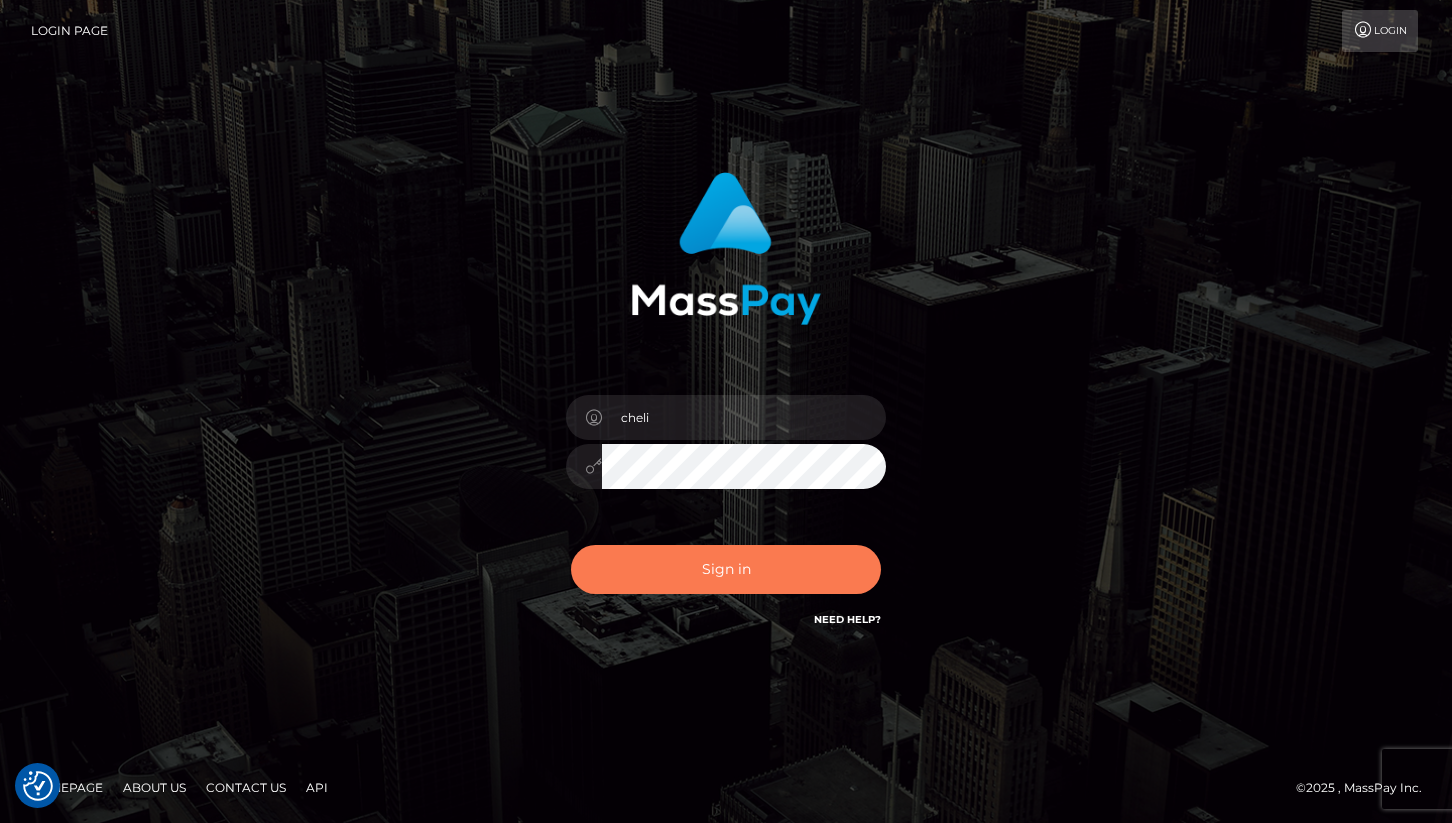 click on "Sign in" at bounding box center [726, 569] 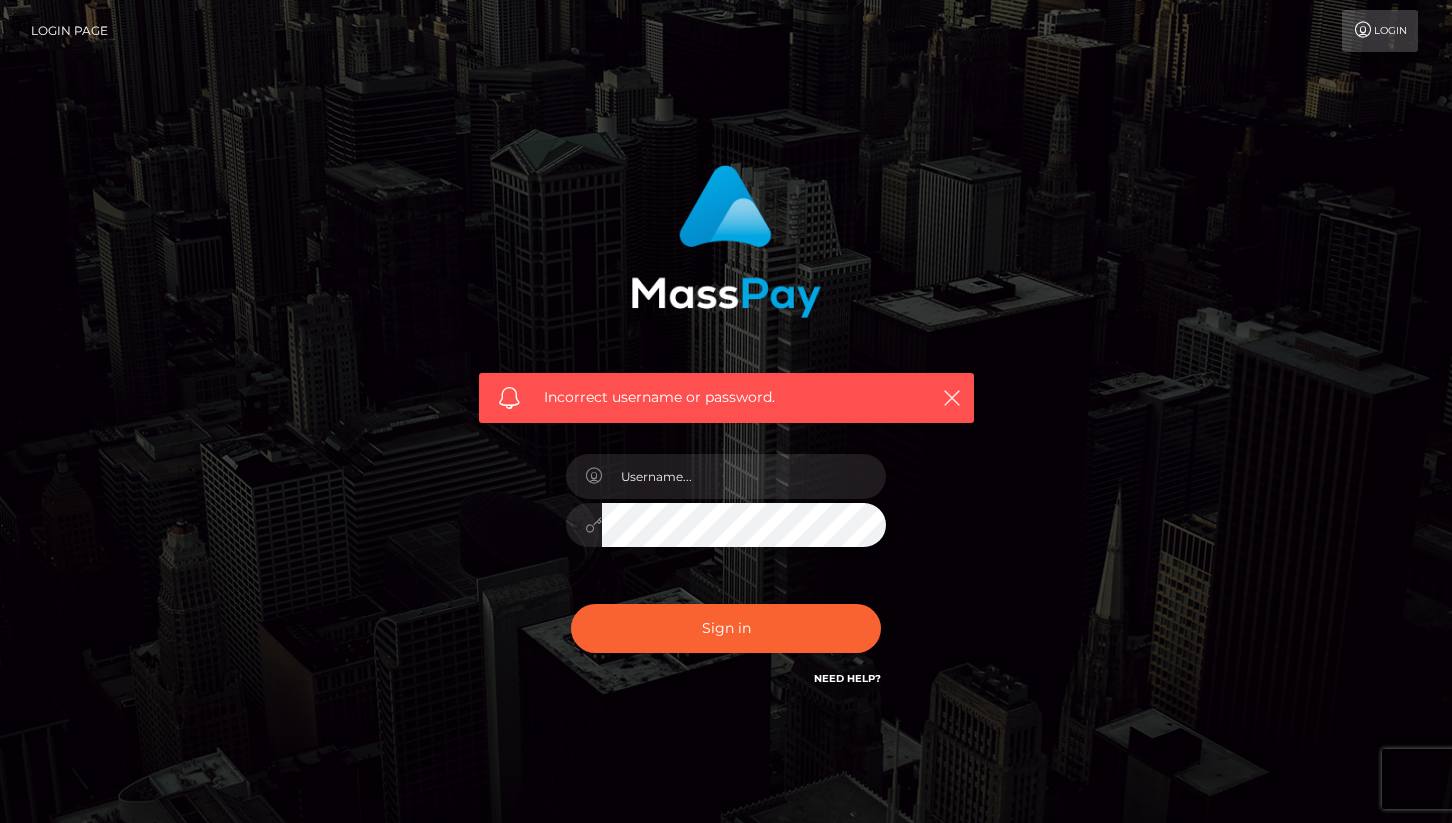 scroll, scrollTop: 0, scrollLeft: 0, axis: both 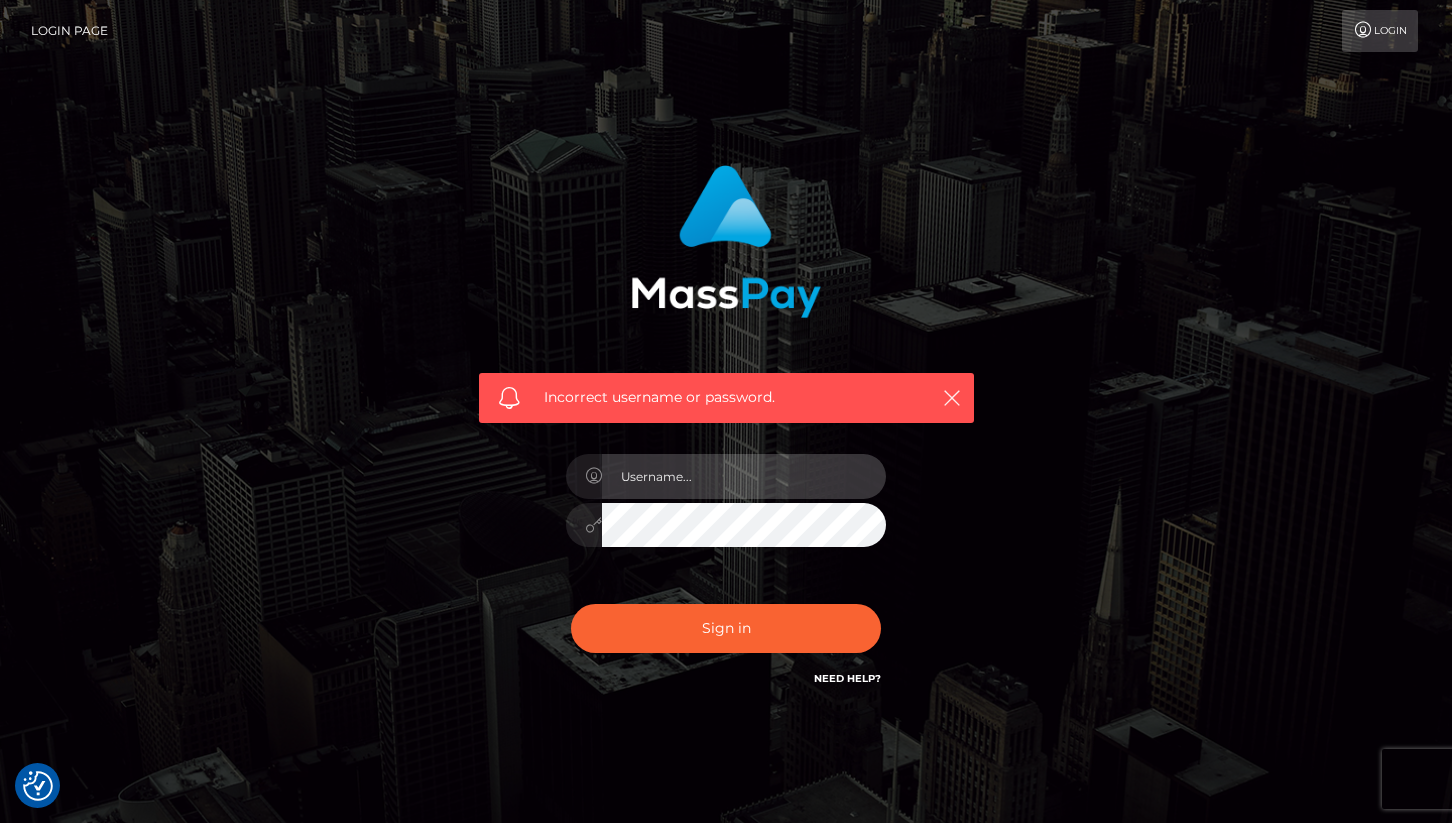 type on "cheli" 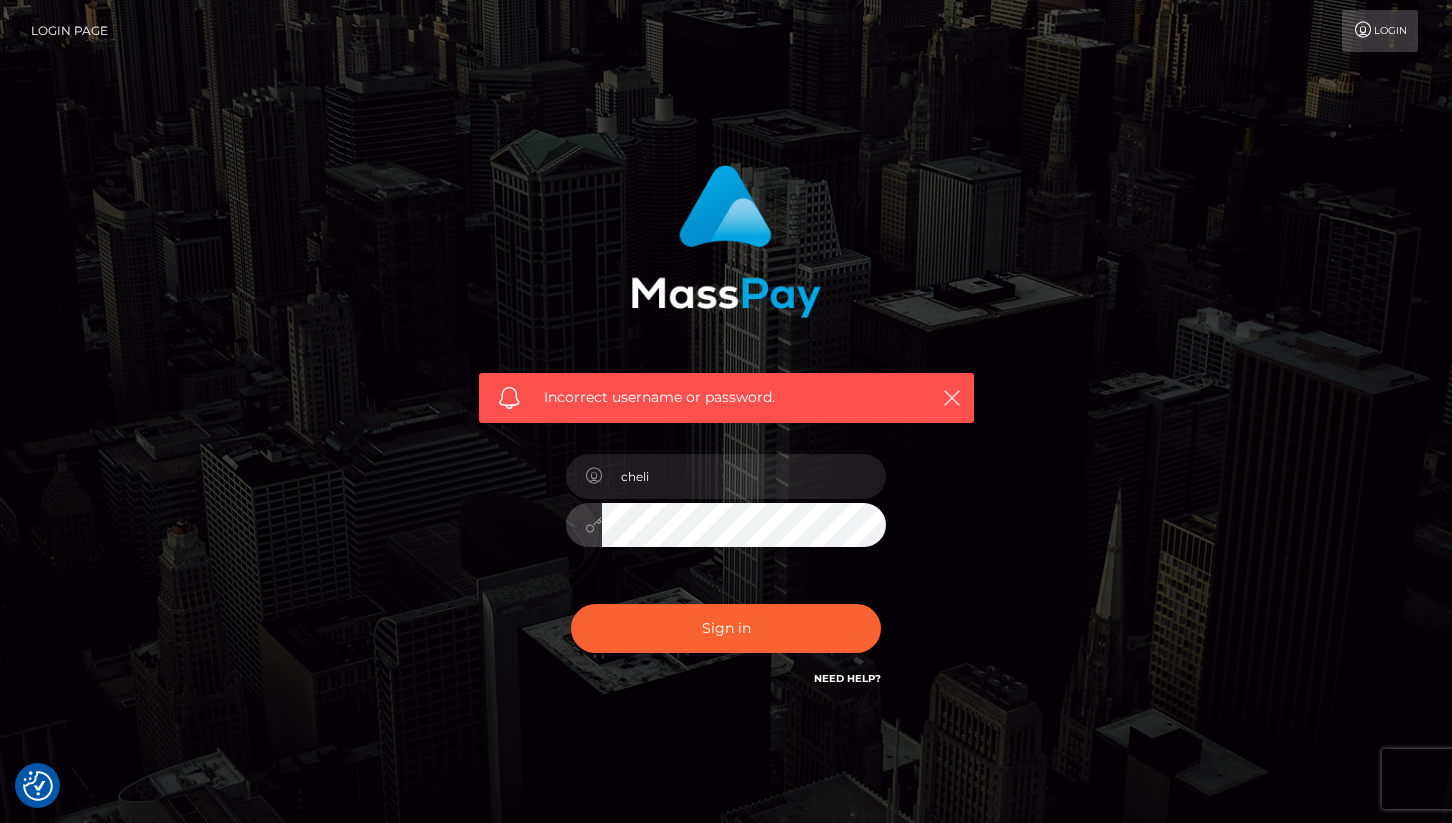 click on "Sign in" at bounding box center [726, 628] 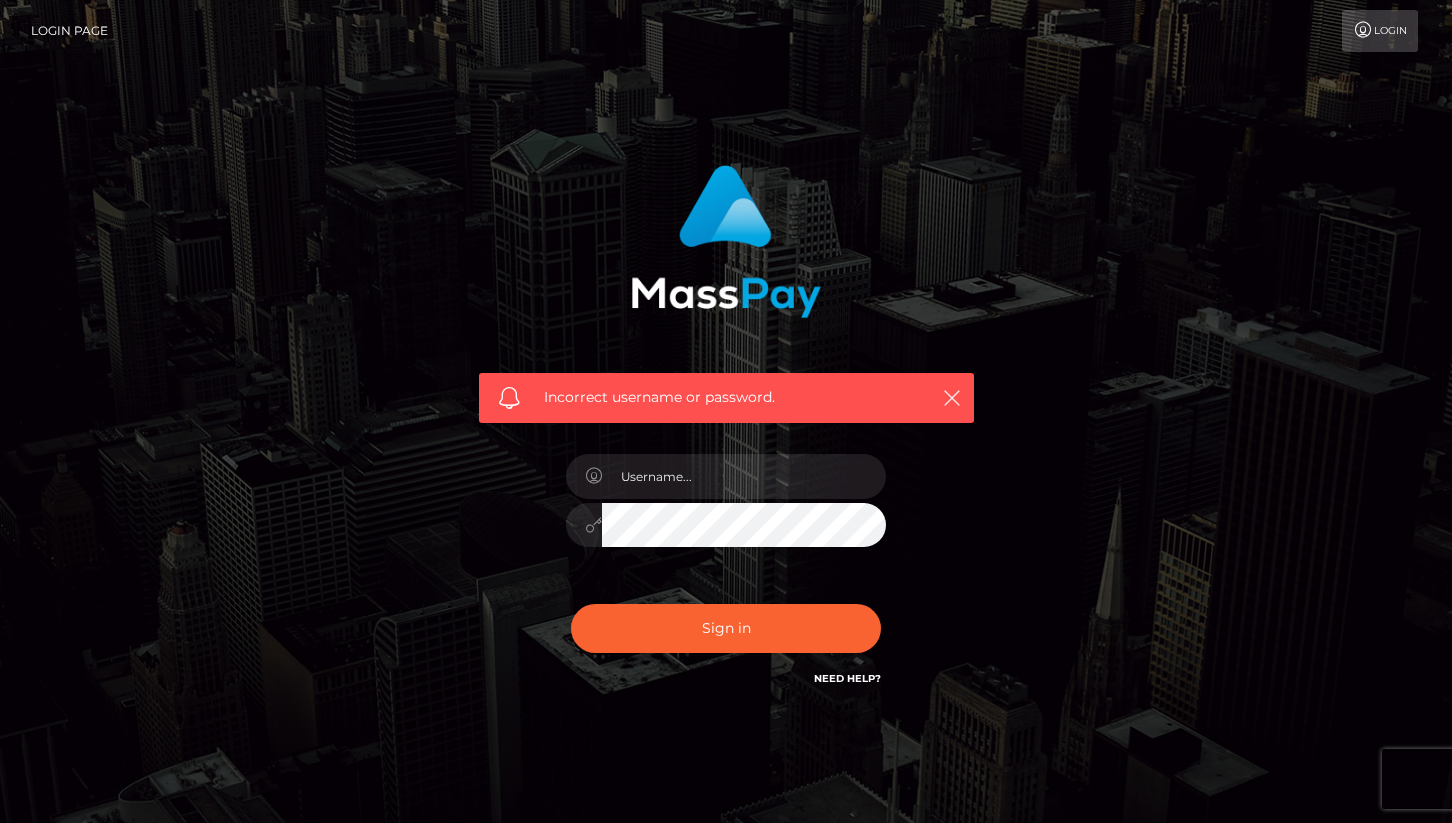 scroll, scrollTop: 0, scrollLeft: 0, axis: both 